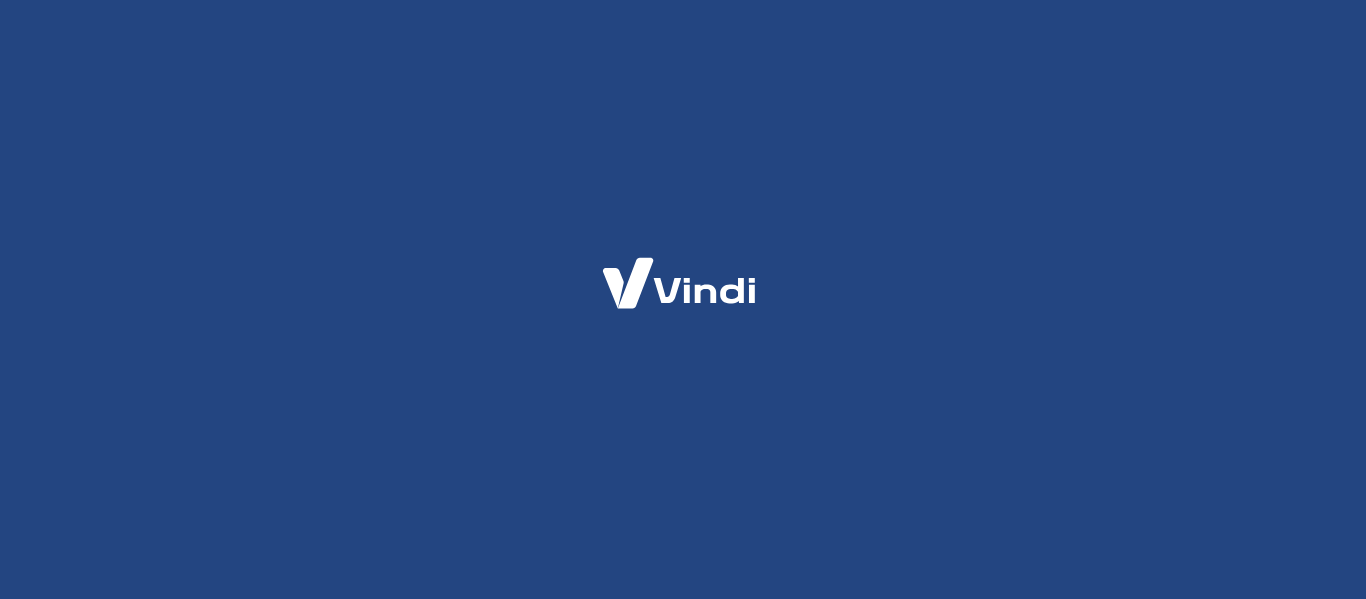 scroll, scrollTop: 0, scrollLeft: 0, axis: both 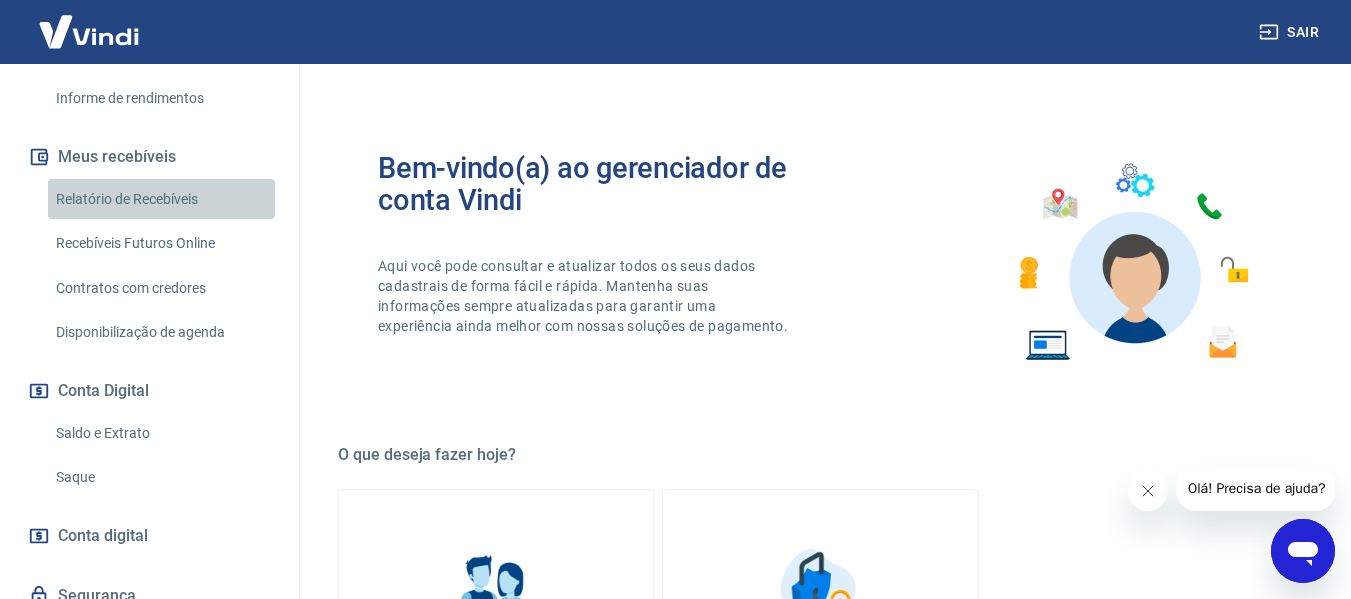 click on "Relatório de Recebíveis" at bounding box center [161, 199] 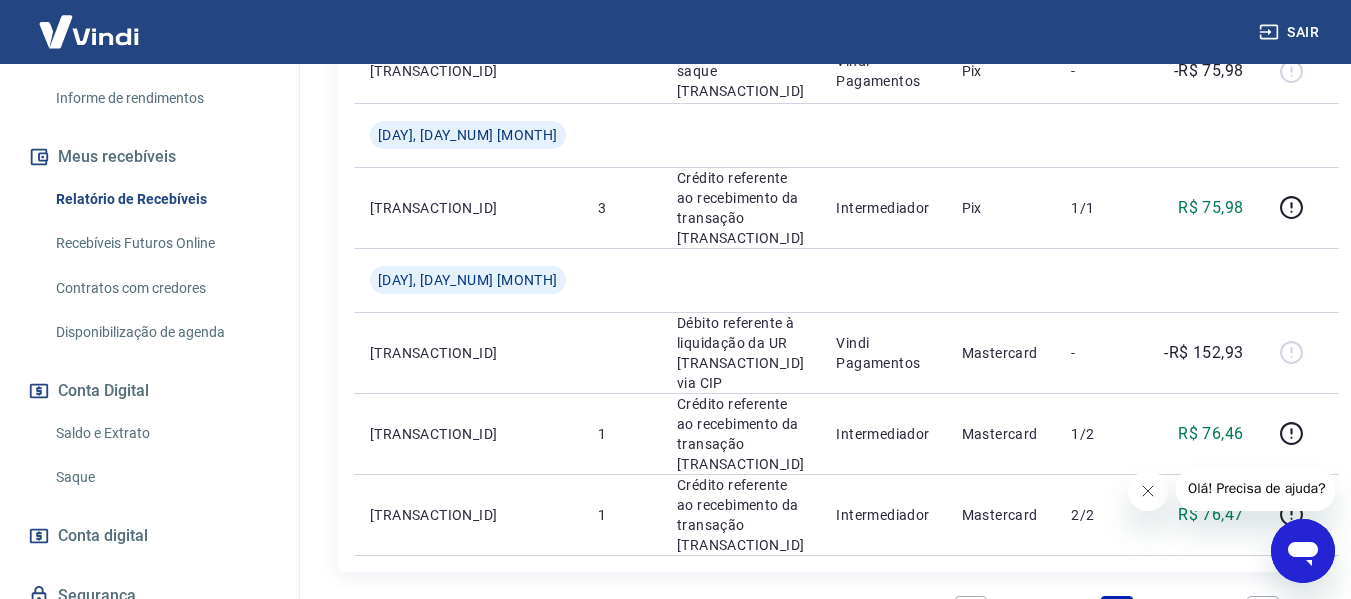 scroll, scrollTop: 1025, scrollLeft: 0, axis: vertical 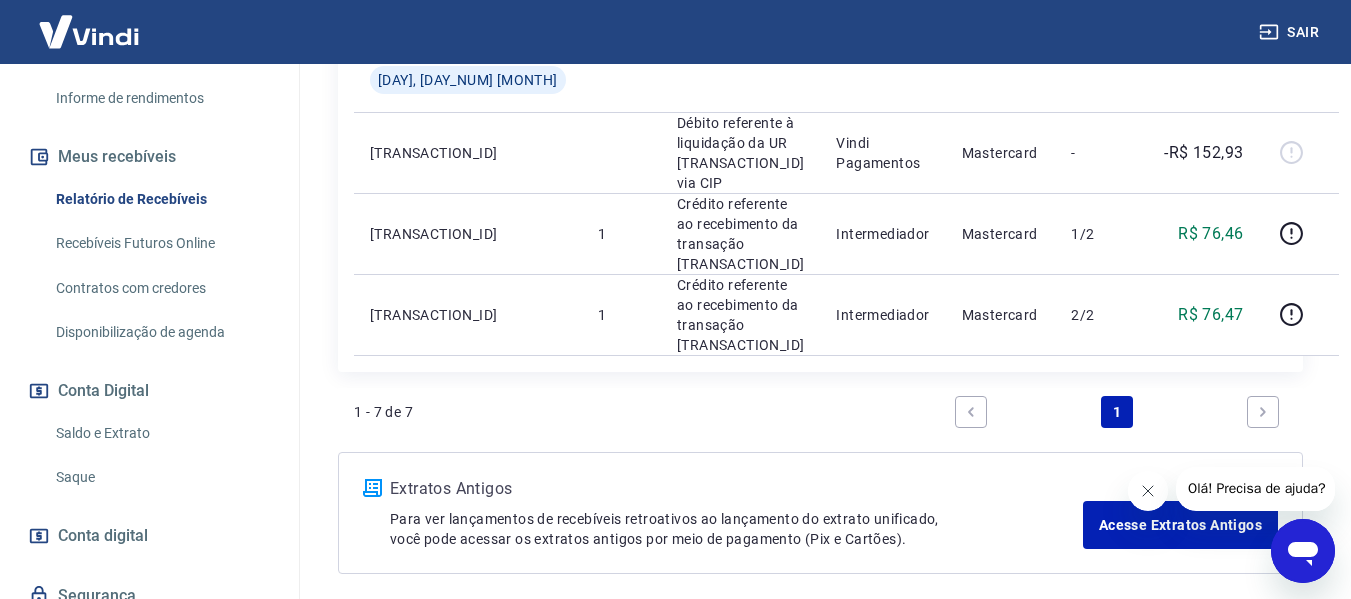 click at bounding box center (1263, 412) 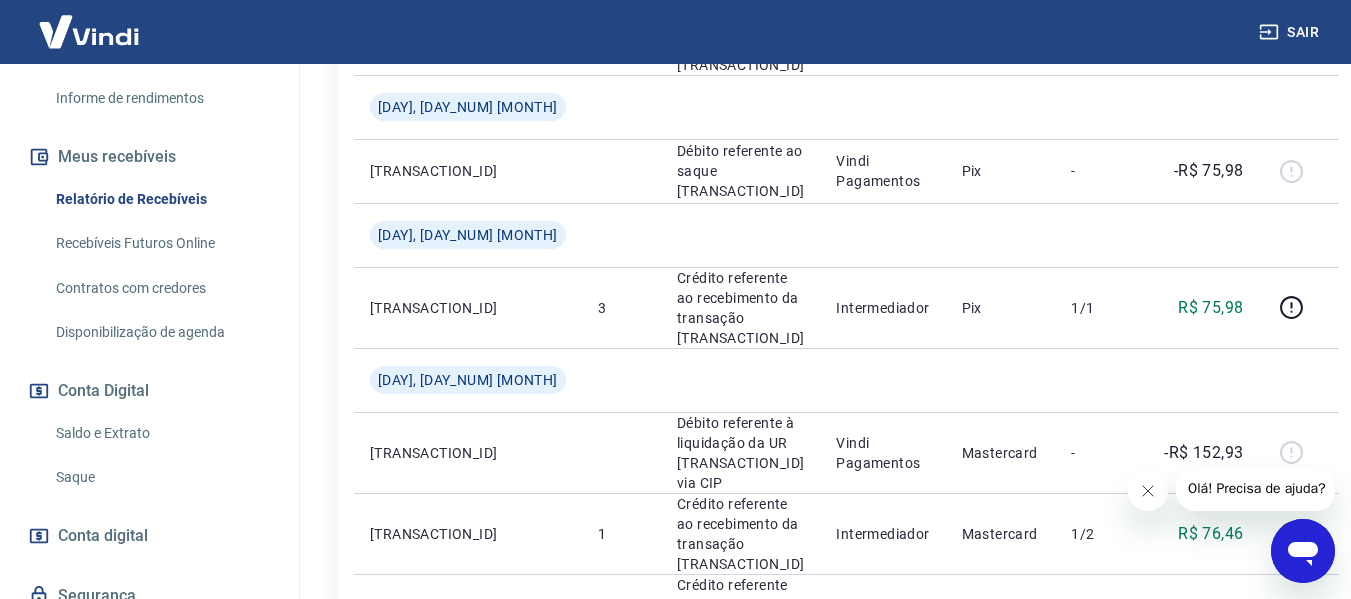 scroll, scrollTop: 1025, scrollLeft: 0, axis: vertical 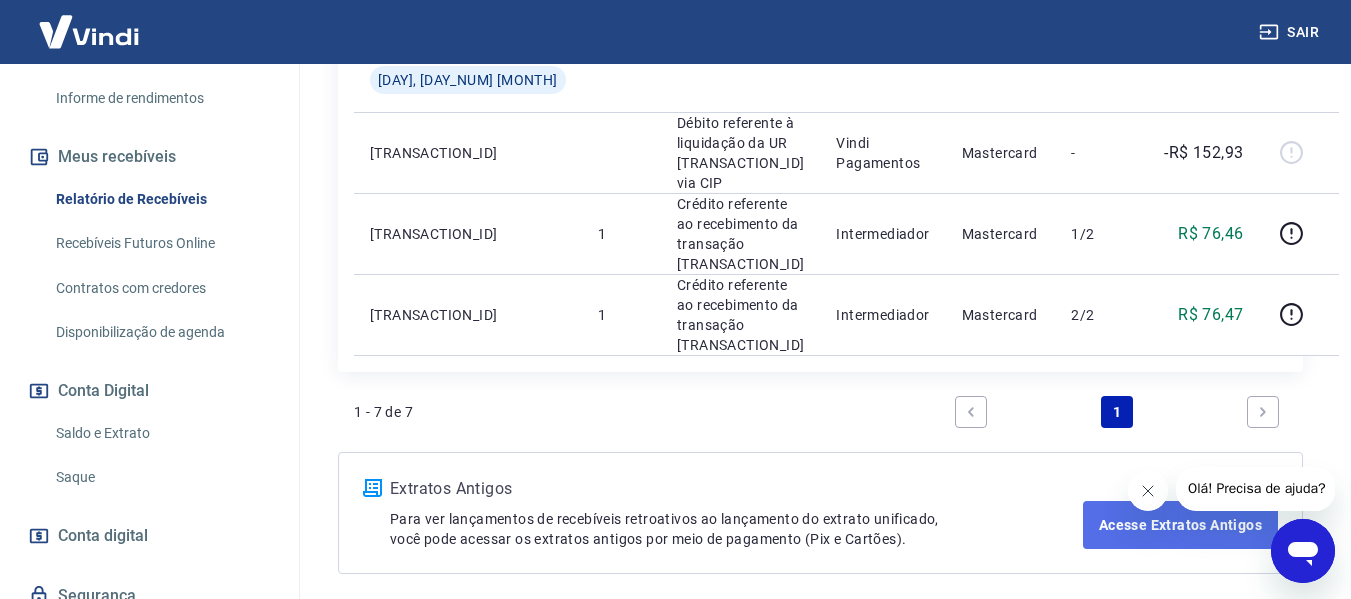 click on "Acesse Extratos Antigos" at bounding box center (1180, 525) 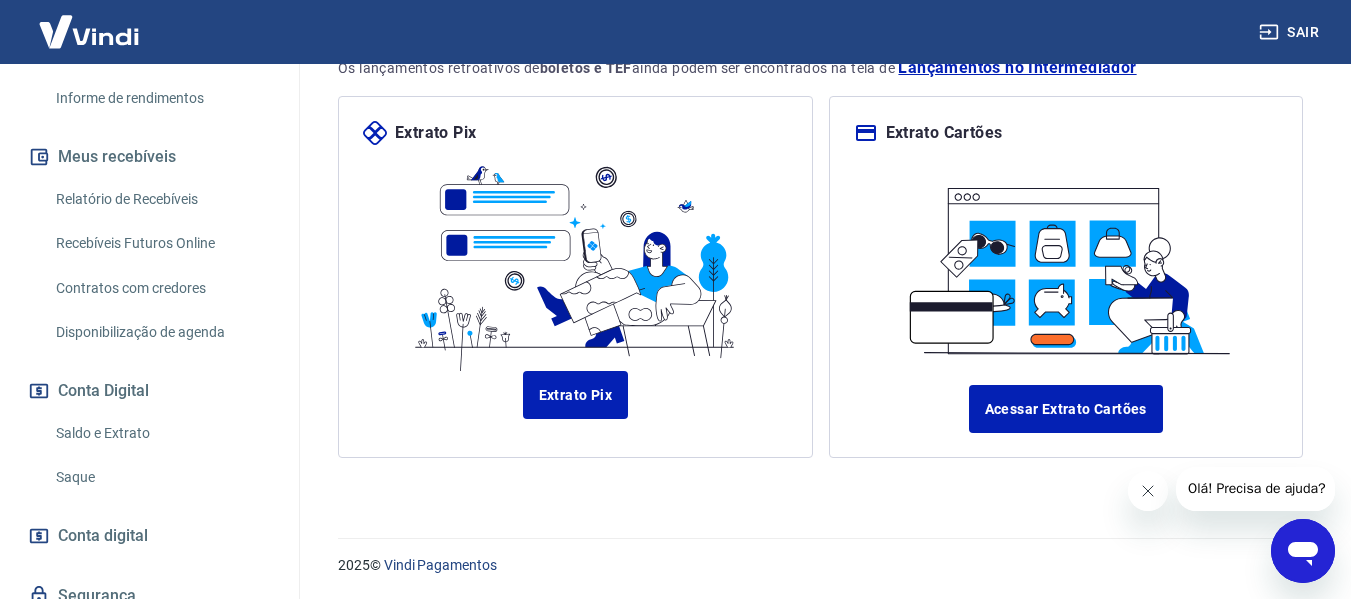 scroll, scrollTop: 0, scrollLeft: 0, axis: both 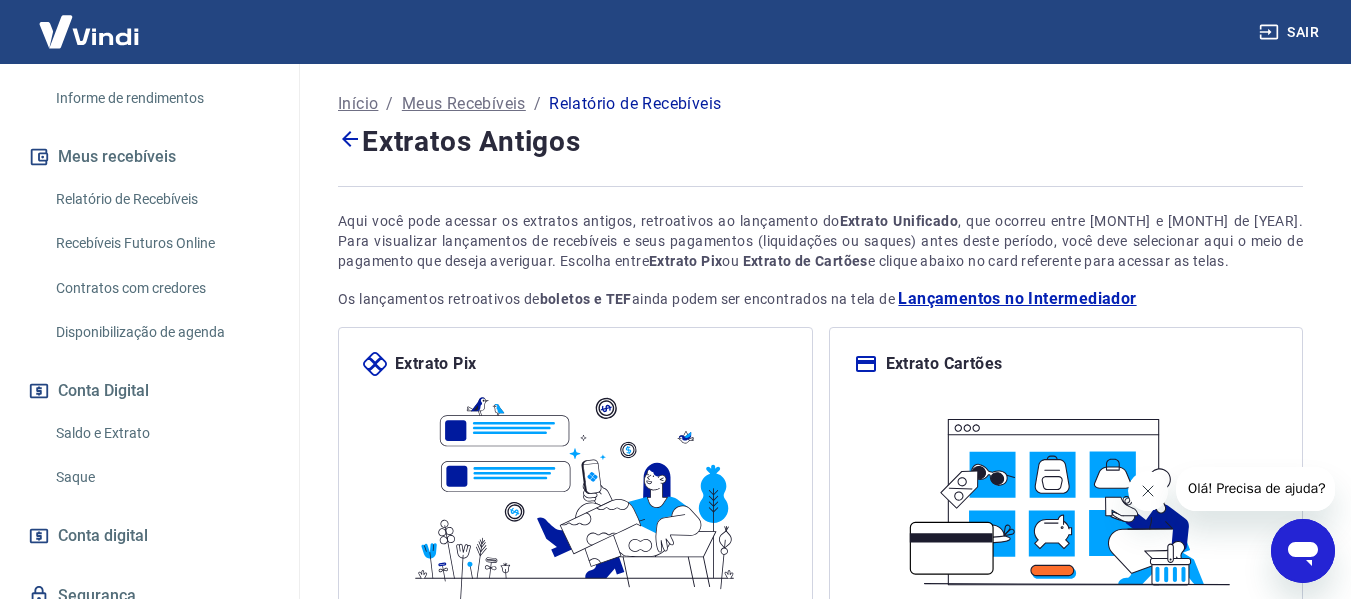 click on "Relatório de Recebíveis" at bounding box center (161, 199) 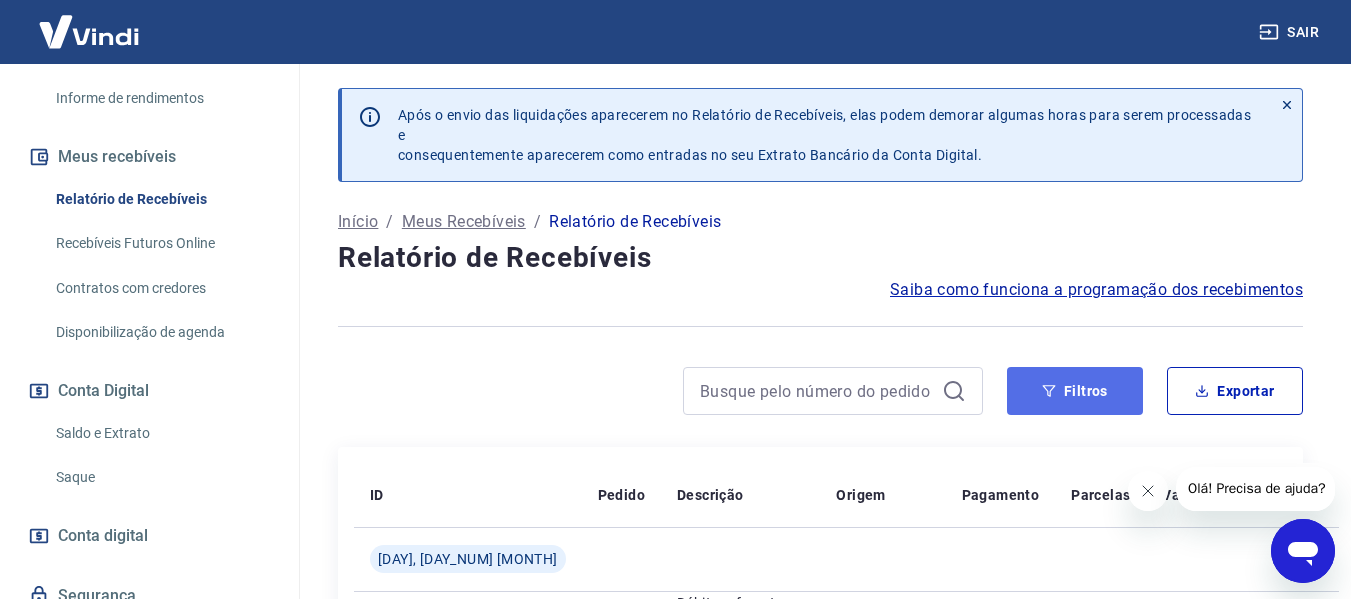 click 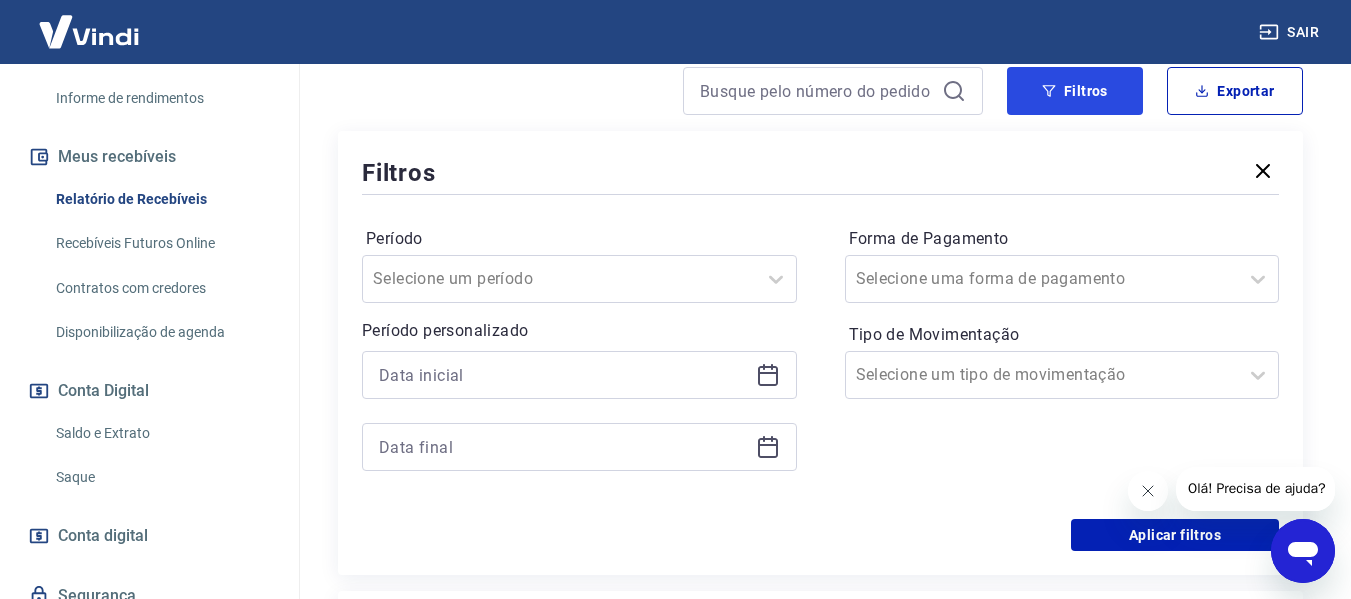 scroll, scrollTop: 400, scrollLeft: 0, axis: vertical 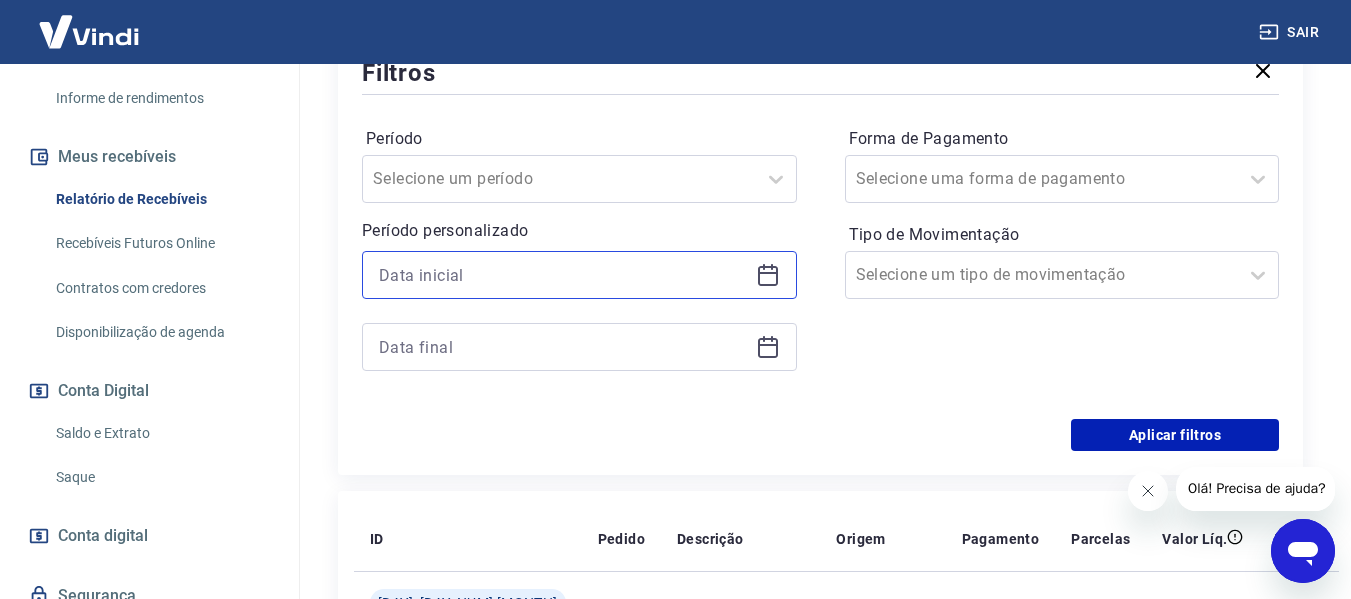 click at bounding box center (563, 275) 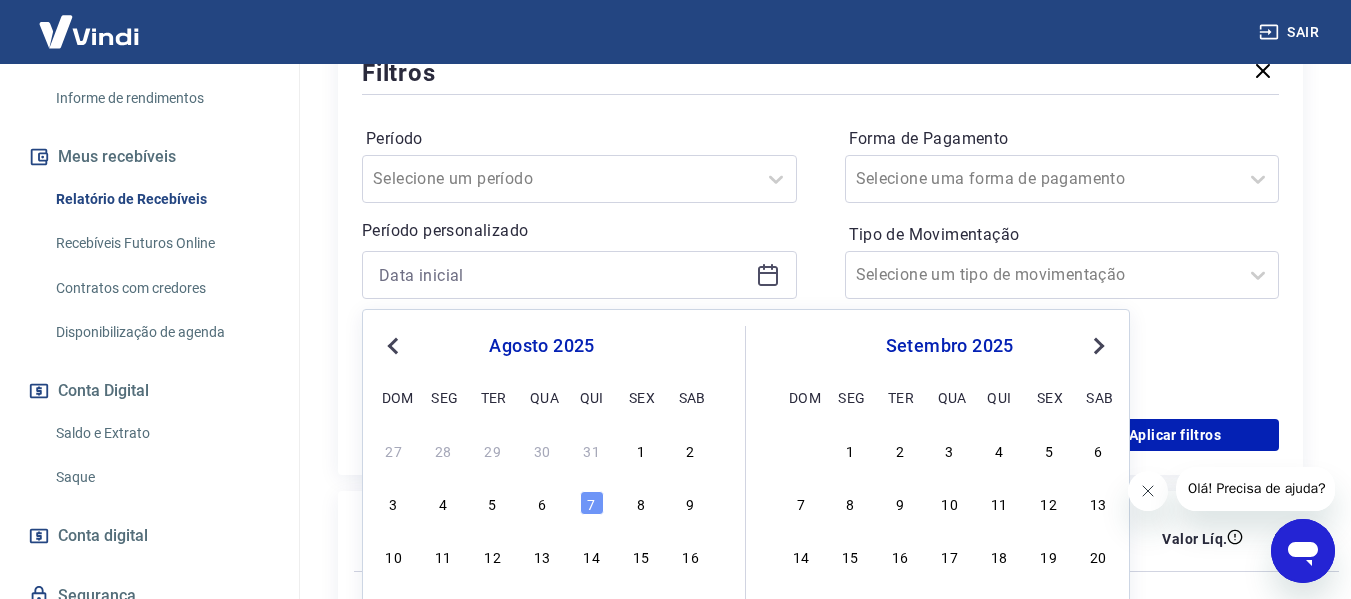 click on "Previous Month" at bounding box center (395, 345) 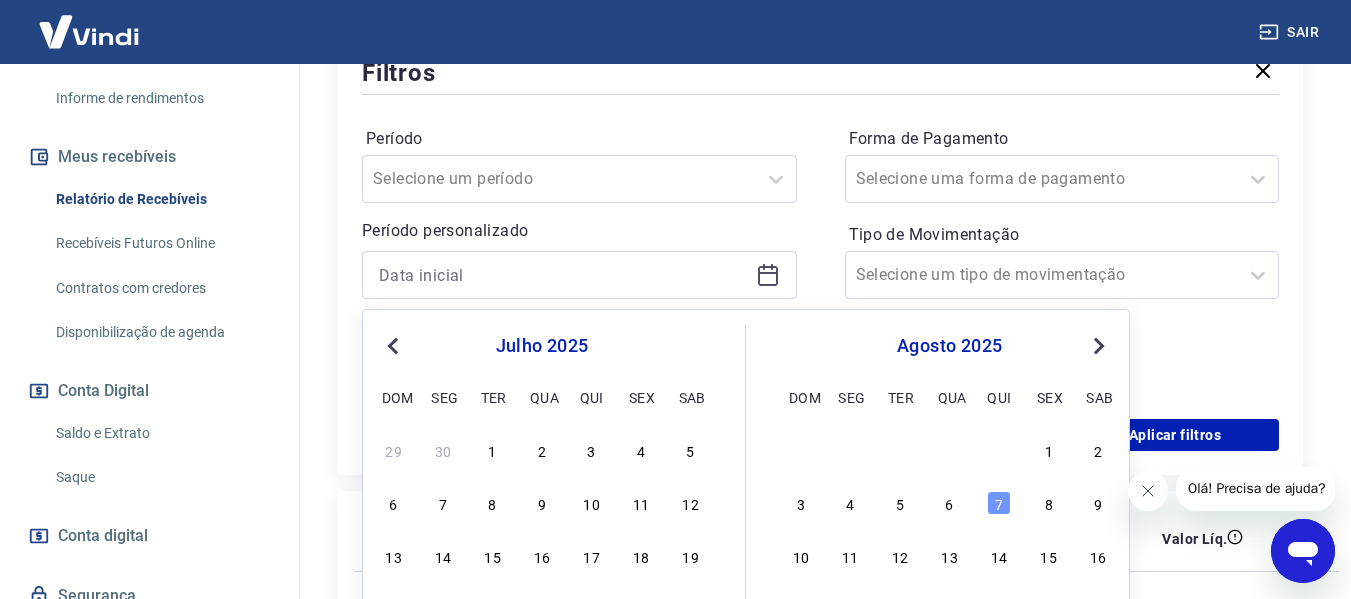 click on "Previous Month" at bounding box center (395, 345) 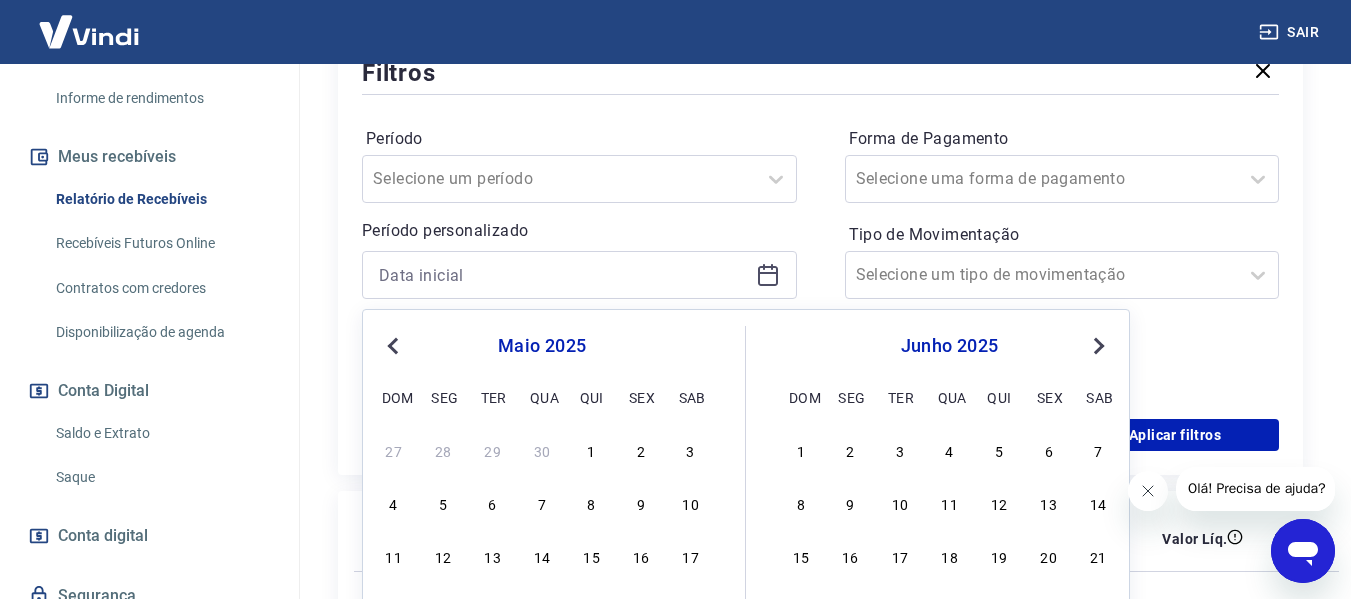 click on "Previous Month" at bounding box center [395, 345] 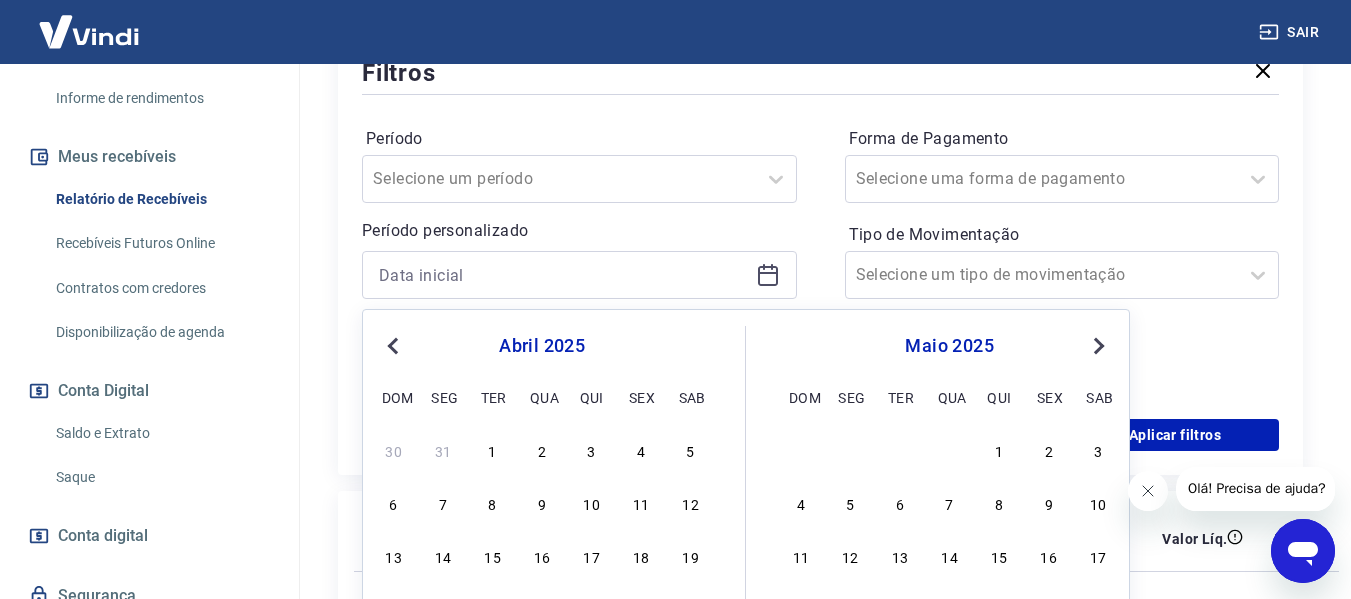 click on "Previous Month" at bounding box center (395, 345) 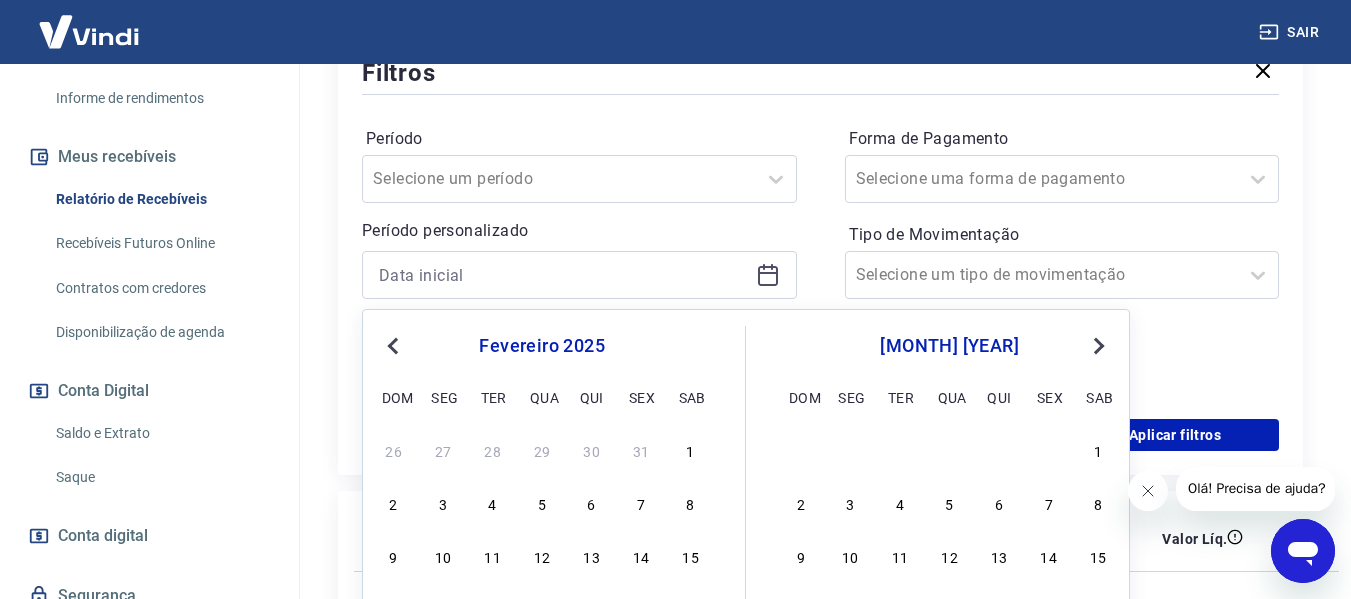 click on "Previous Month" at bounding box center [395, 345] 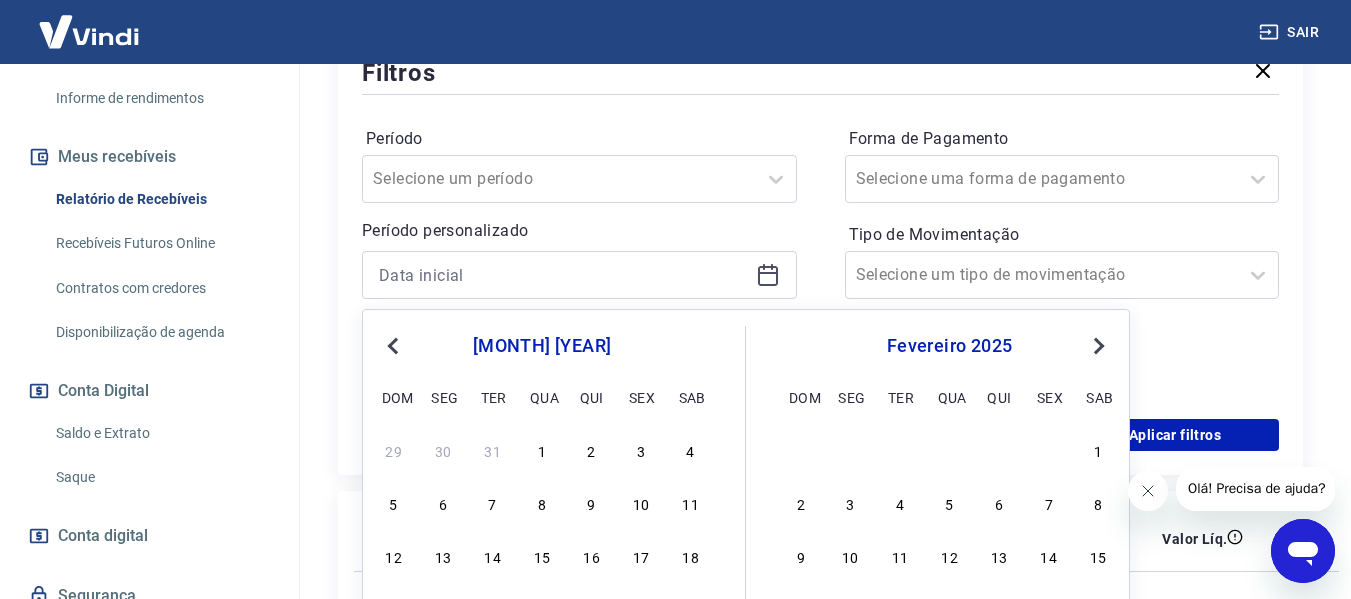 click on "Previous Month" at bounding box center (395, 345) 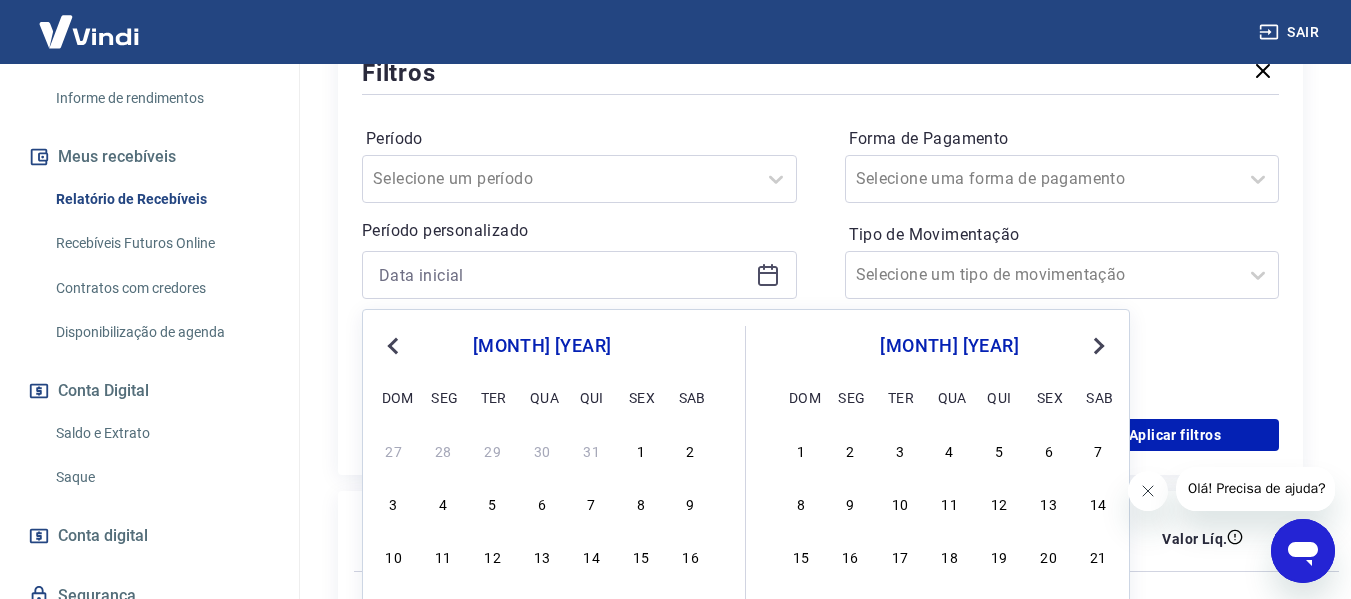 click on "Previous Month" at bounding box center [395, 345] 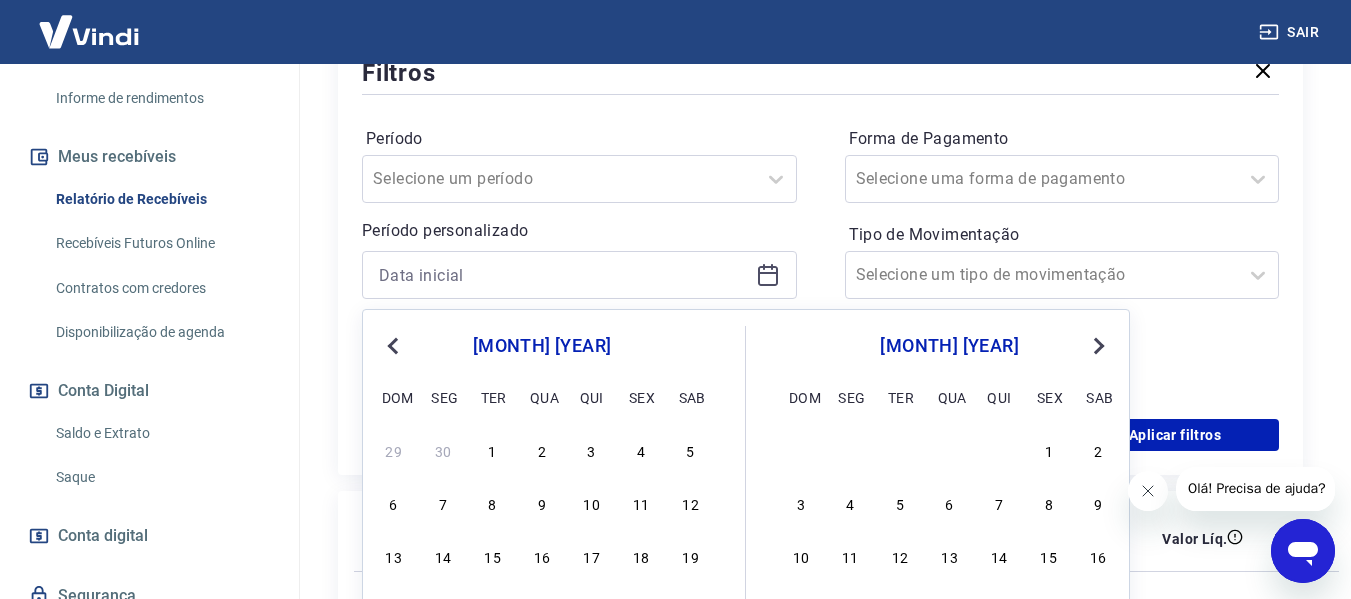 click on "Previous Month" at bounding box center (395, 345) 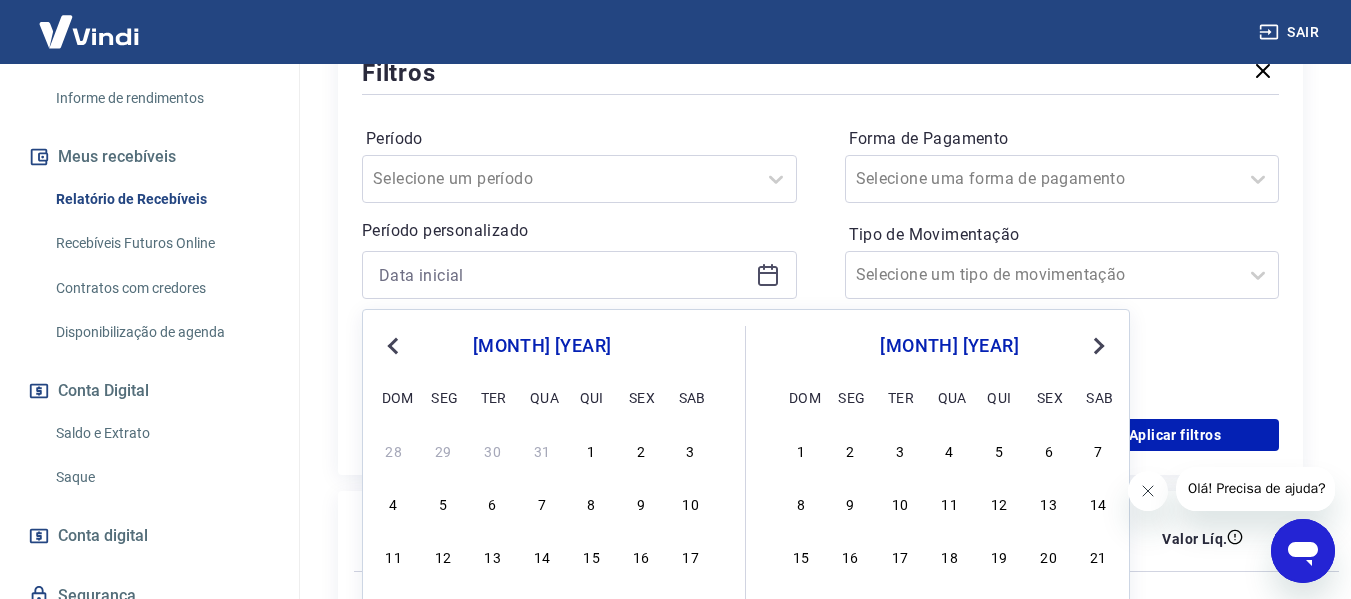 click on "Previous Month" at bounding box center [395, 345] 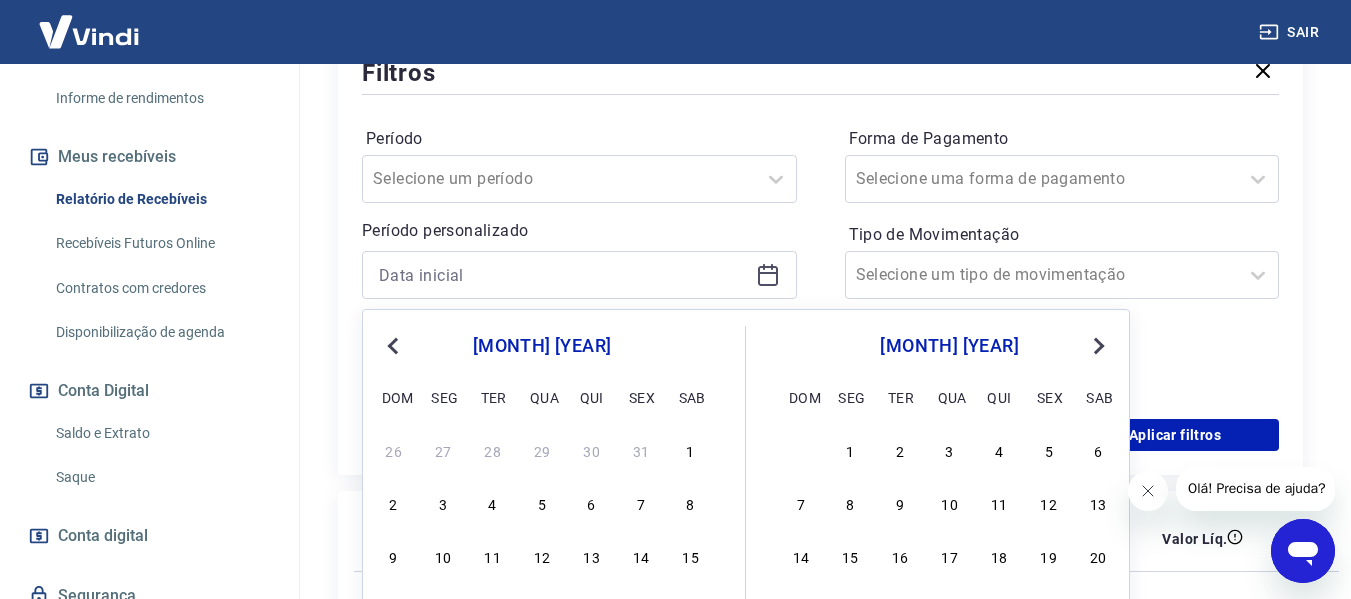 click on "Previous Month" at bounding box center [395, 345] 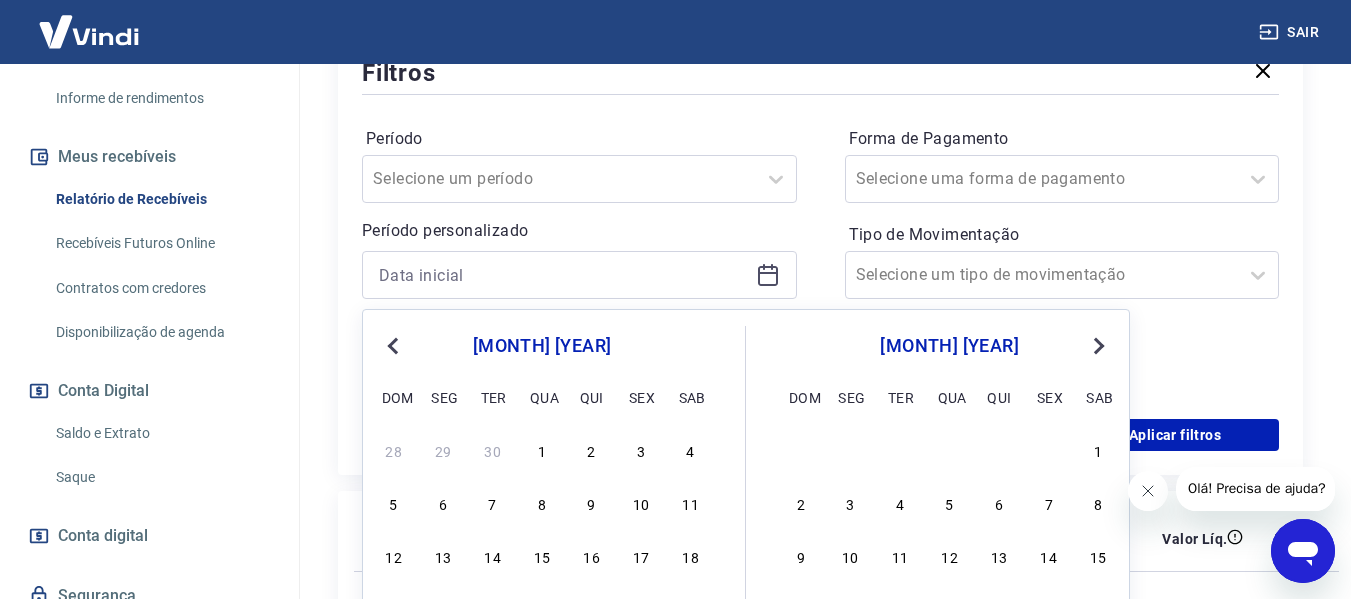 click on "Previous Month" at bounding box center (395, 345) 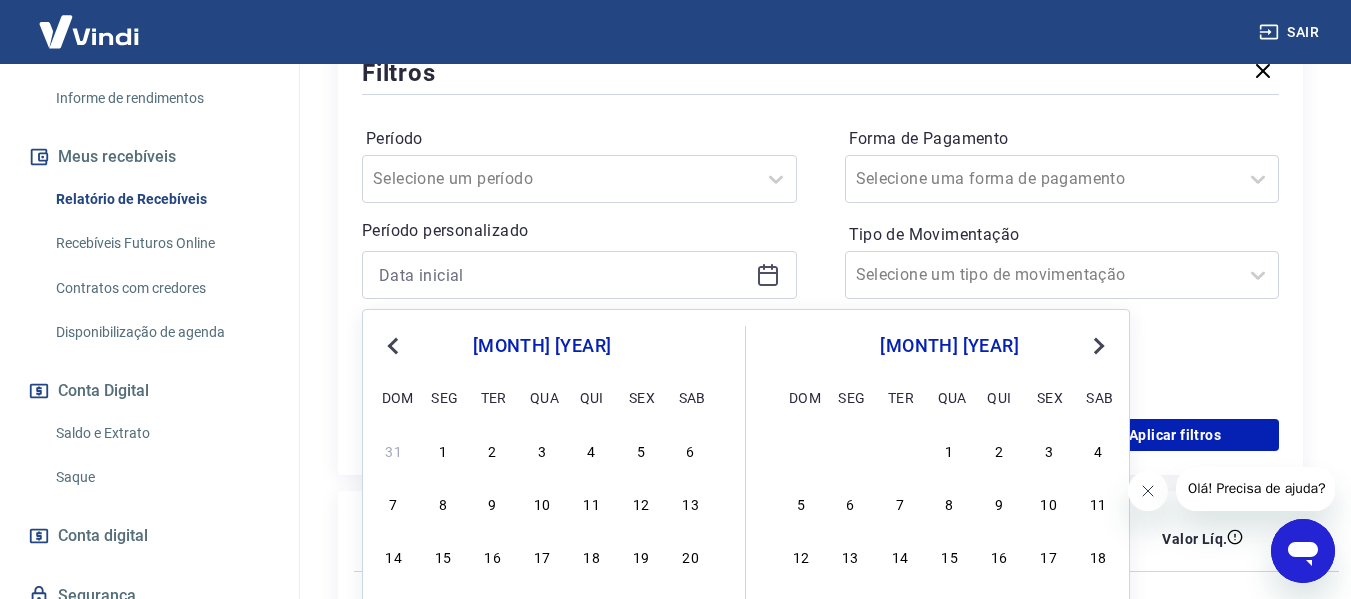 click on "Previous Month" at bounding box center (395, 345) 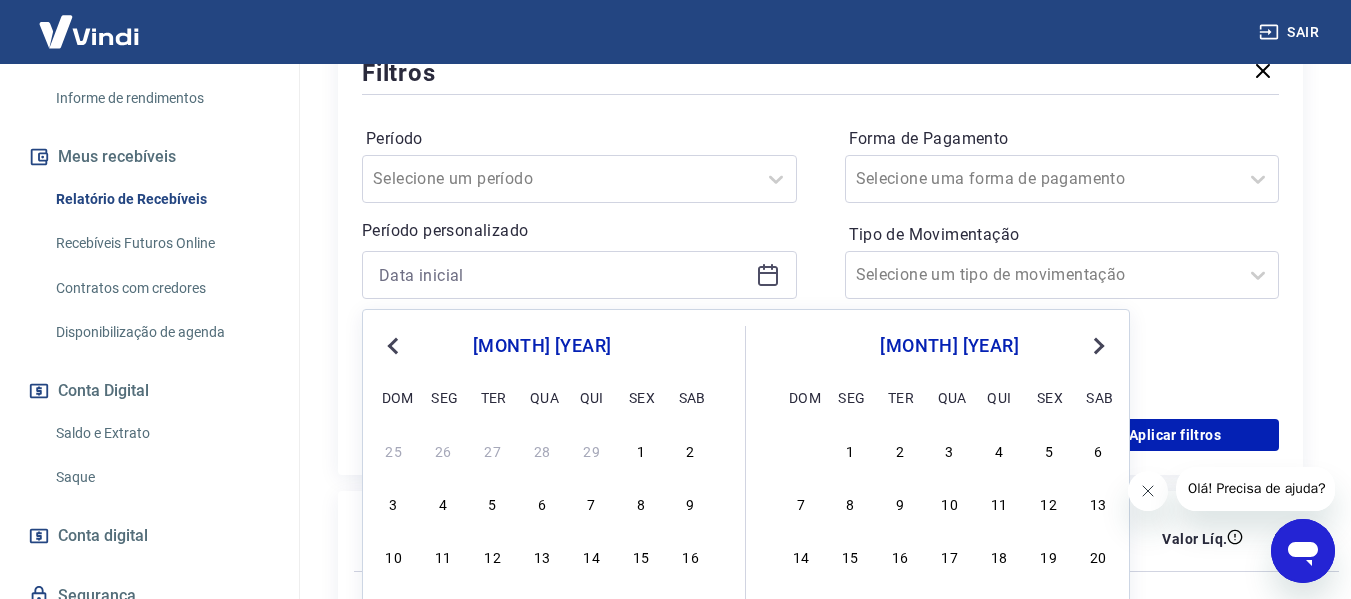 click on "Previous Month" at bounding box center [395, 345] 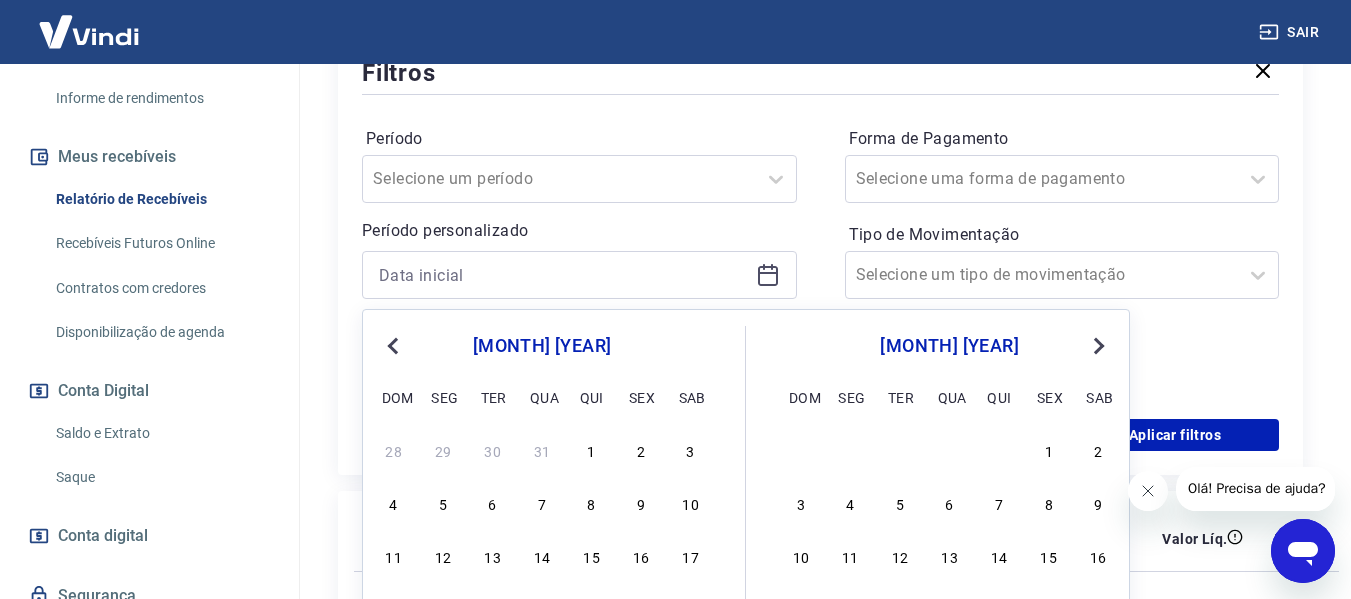 click on "Previous Month" at bounding box center [395, 345] 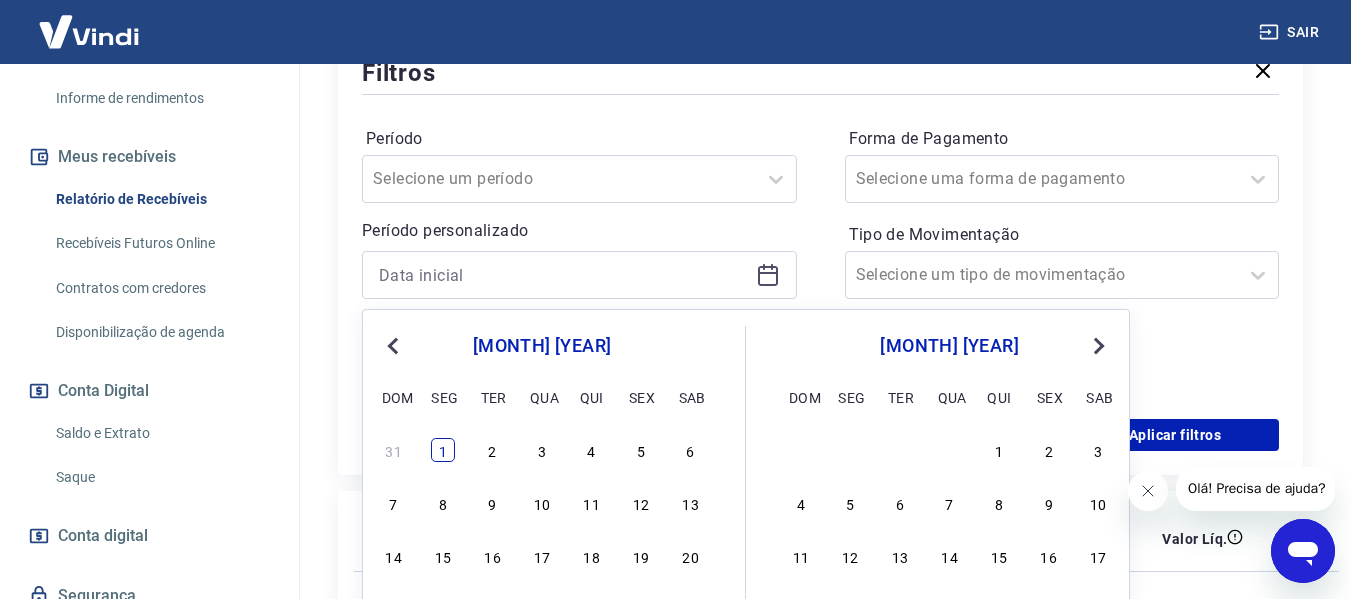 click on "1" at bounding box center [443, 450] 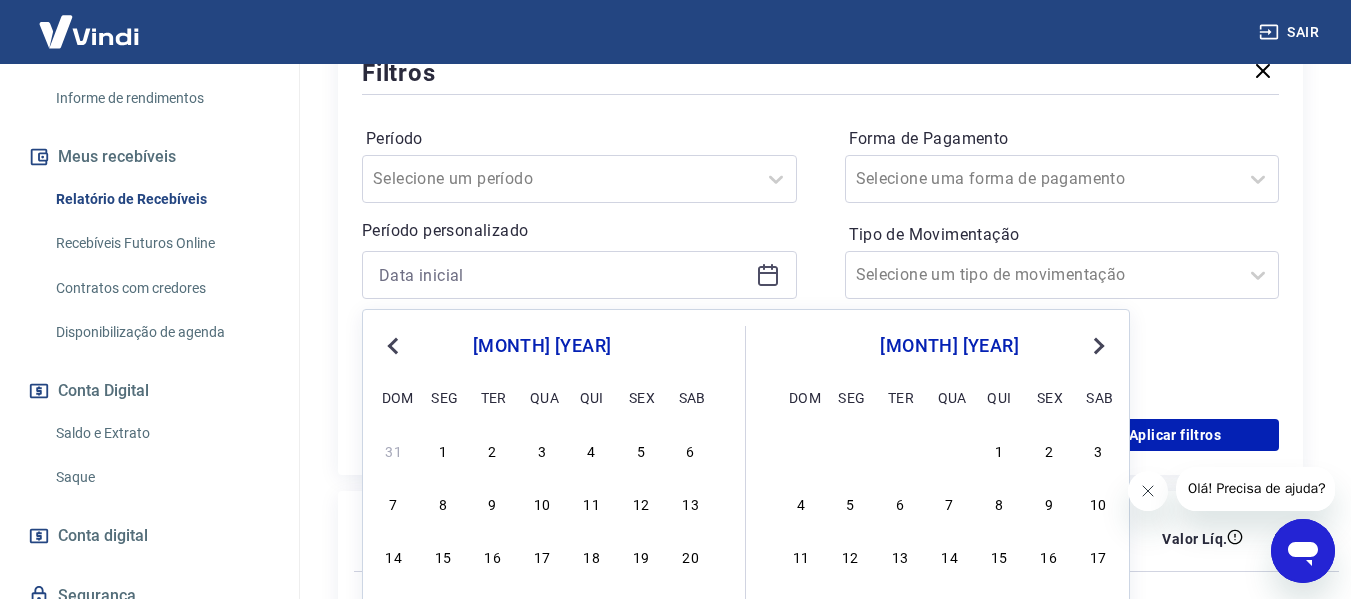 type on "01/01/2024" 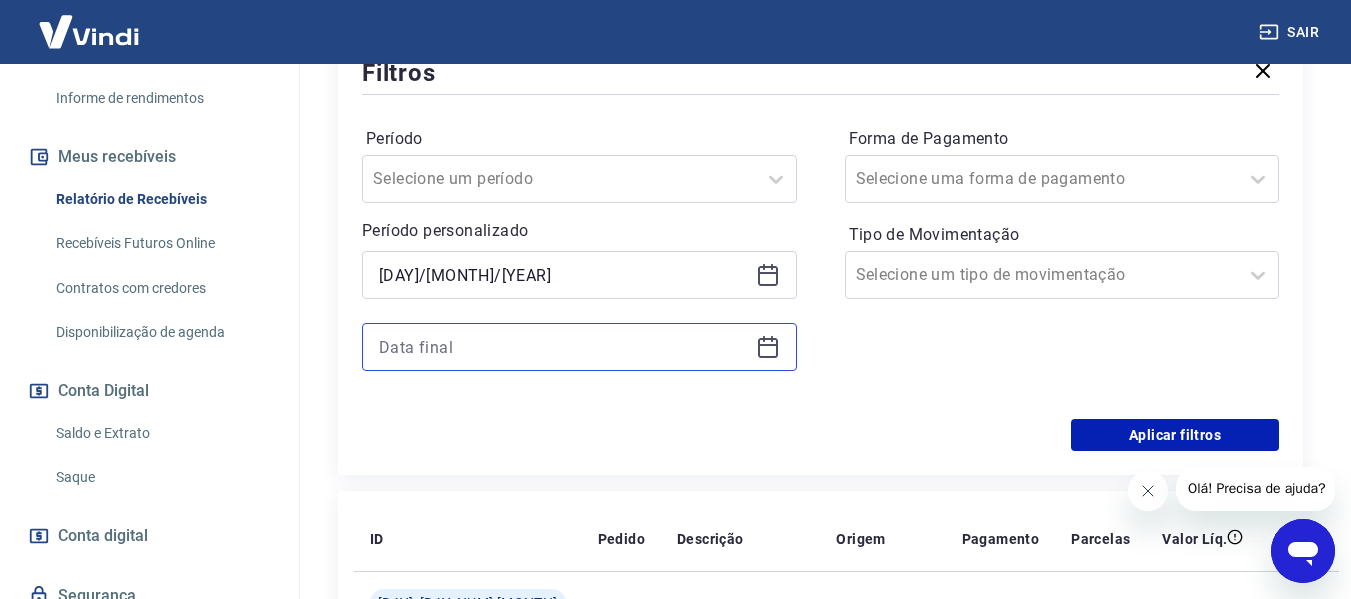 click at bounding box center [563, 347] 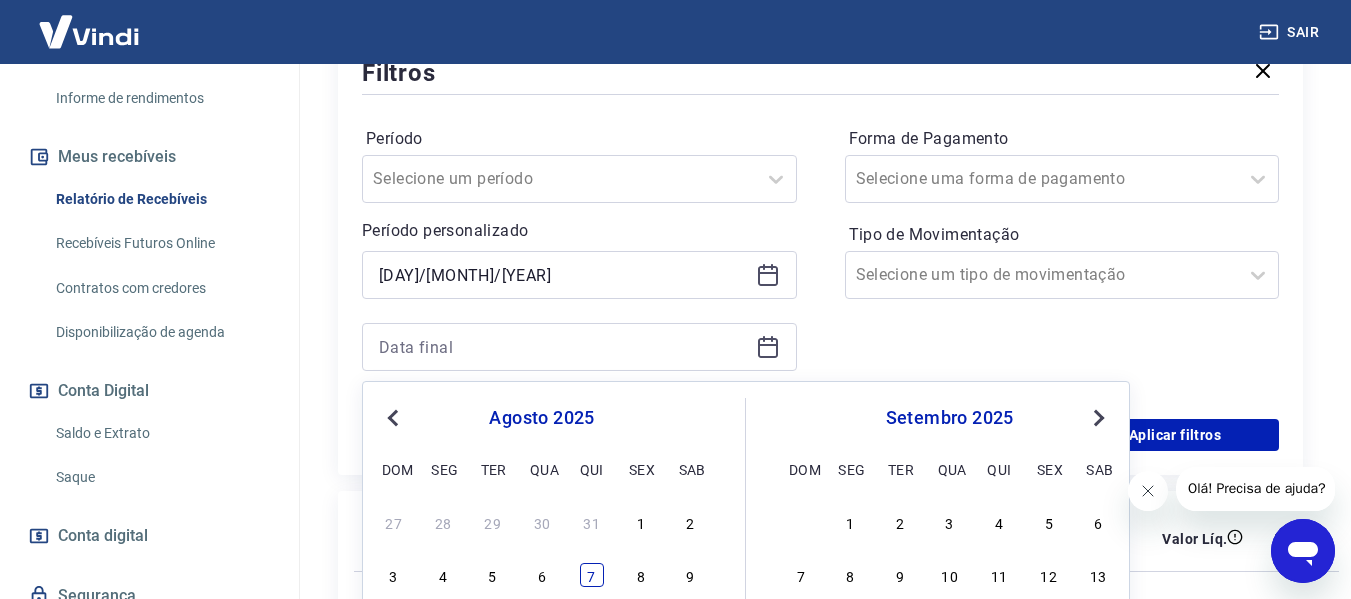 click on "7" at bounding box center (592, 575) 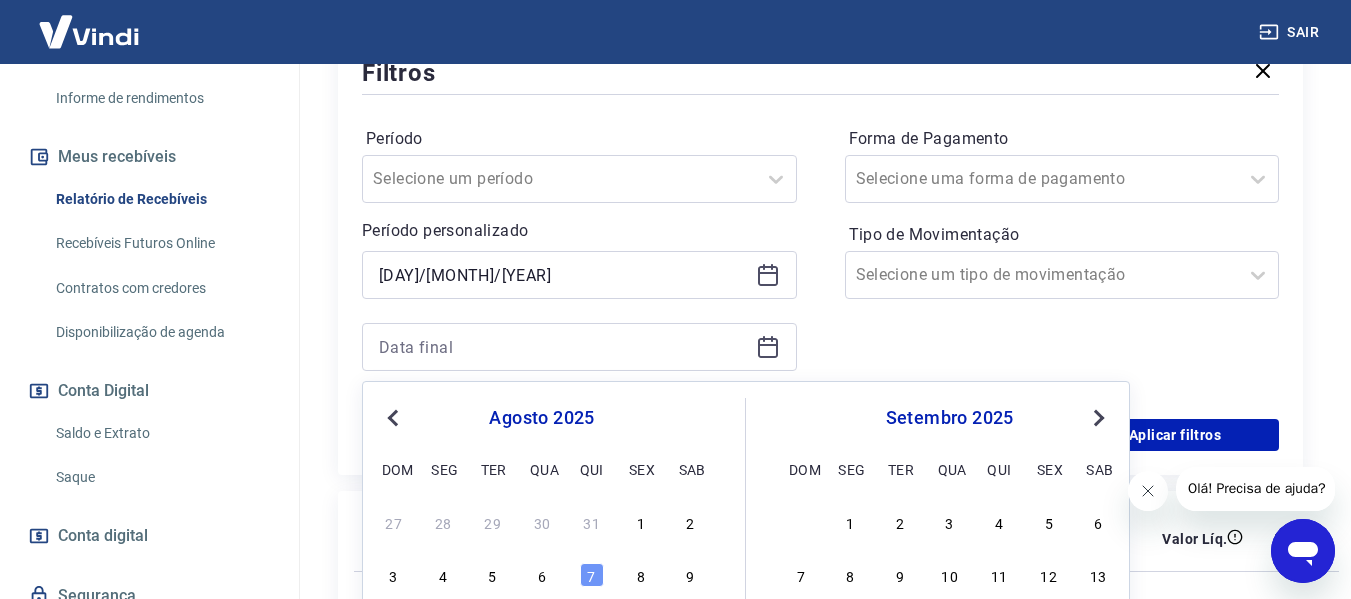 type on "[DATE]" 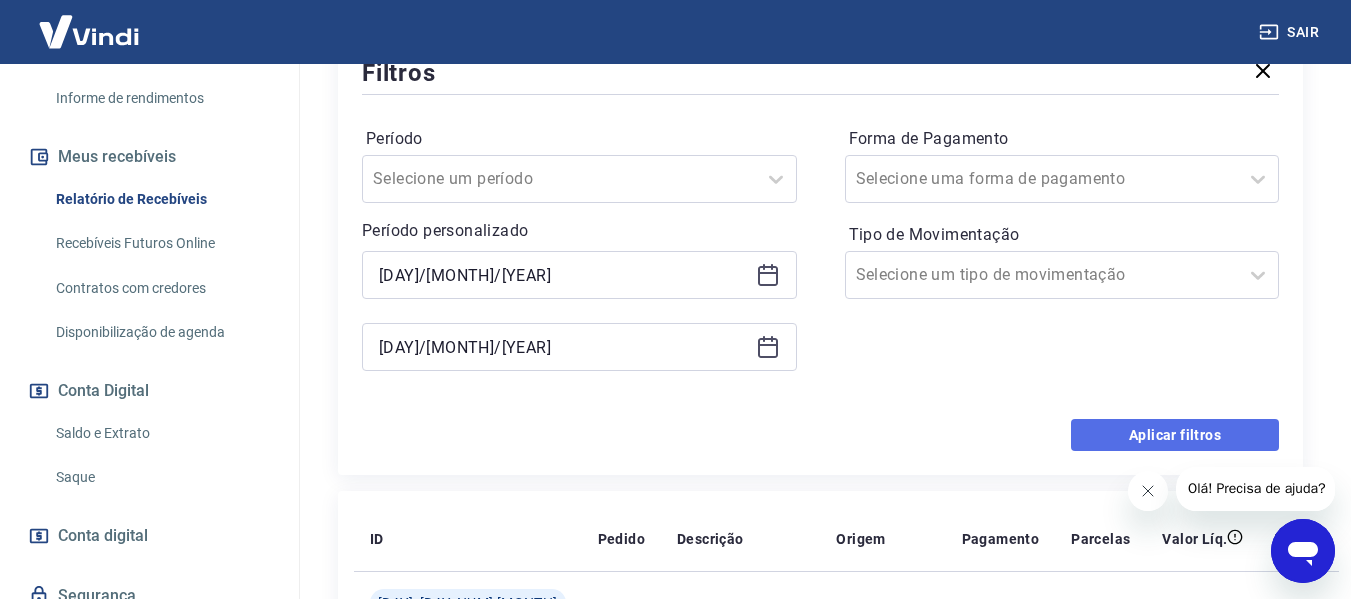 click on "Aplicar filtros" at bounding box center (1175, 435) 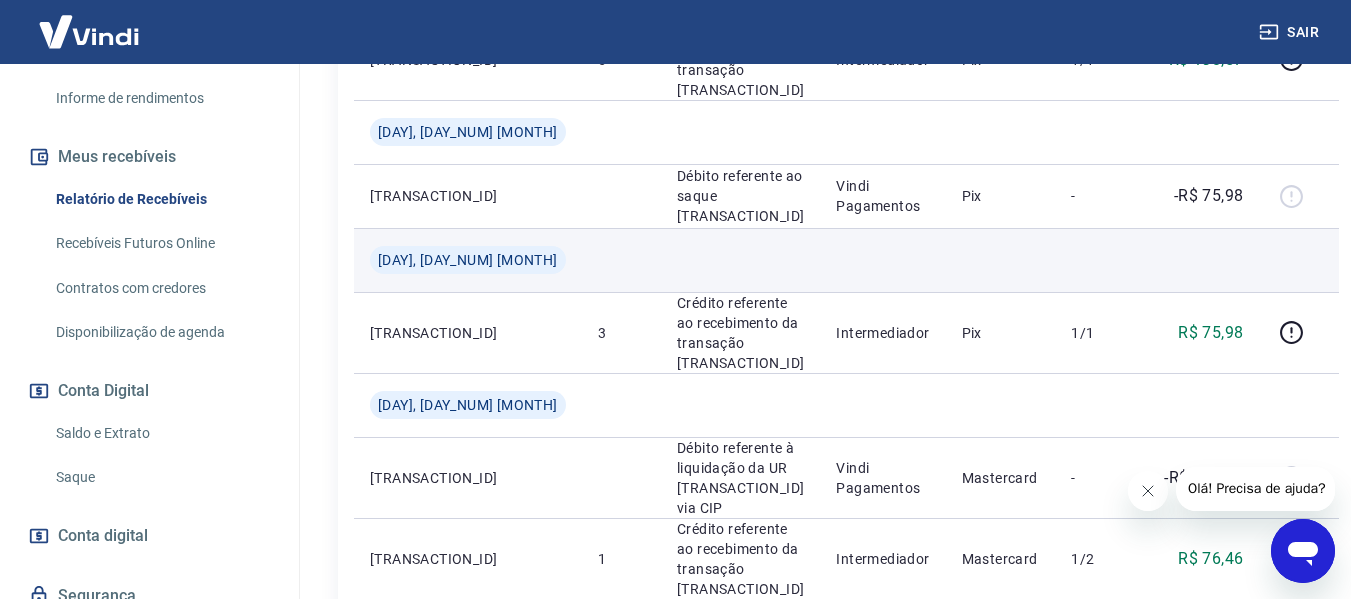 scroll, scrollTop: 900, scrollLeft: 0, axis: vertical 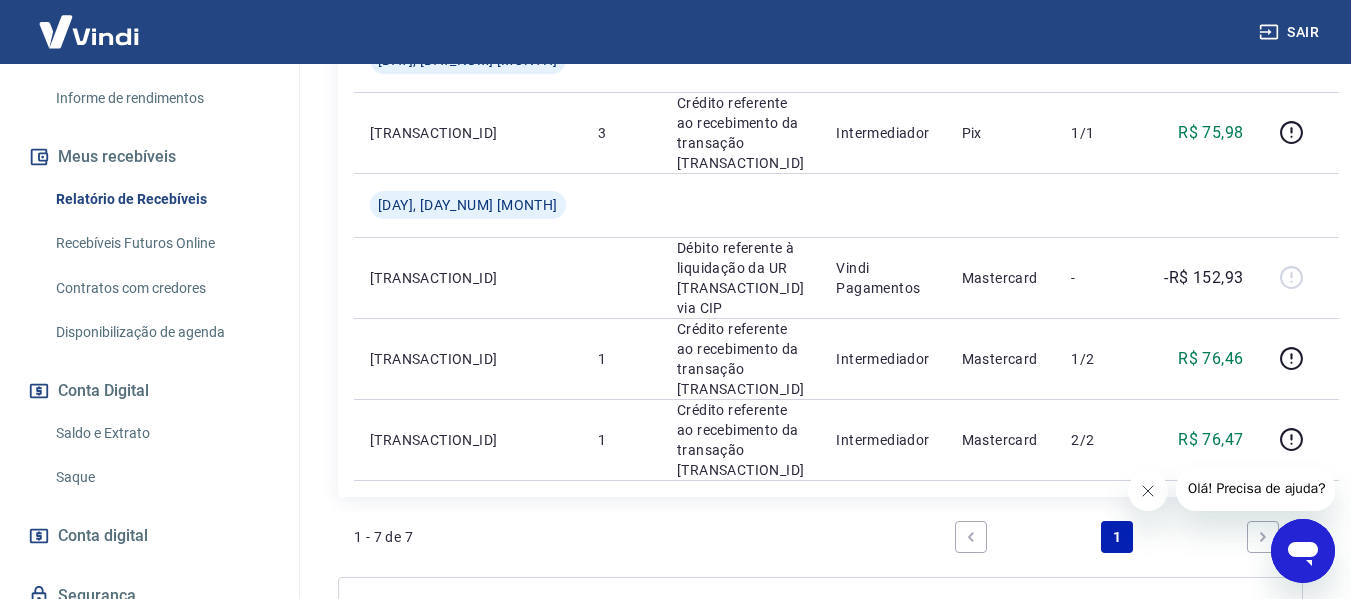 click at bounding box center (1263, 537) 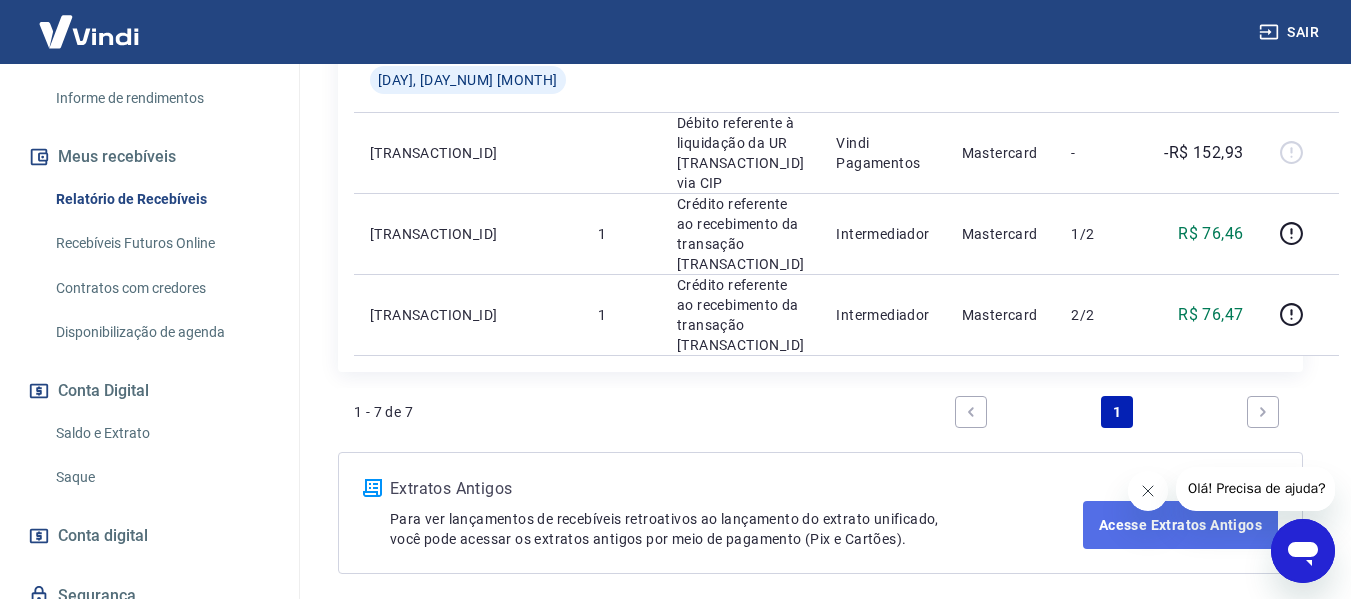click on "Acesse Extratos Antigos" at bounding box center [1180, 525] 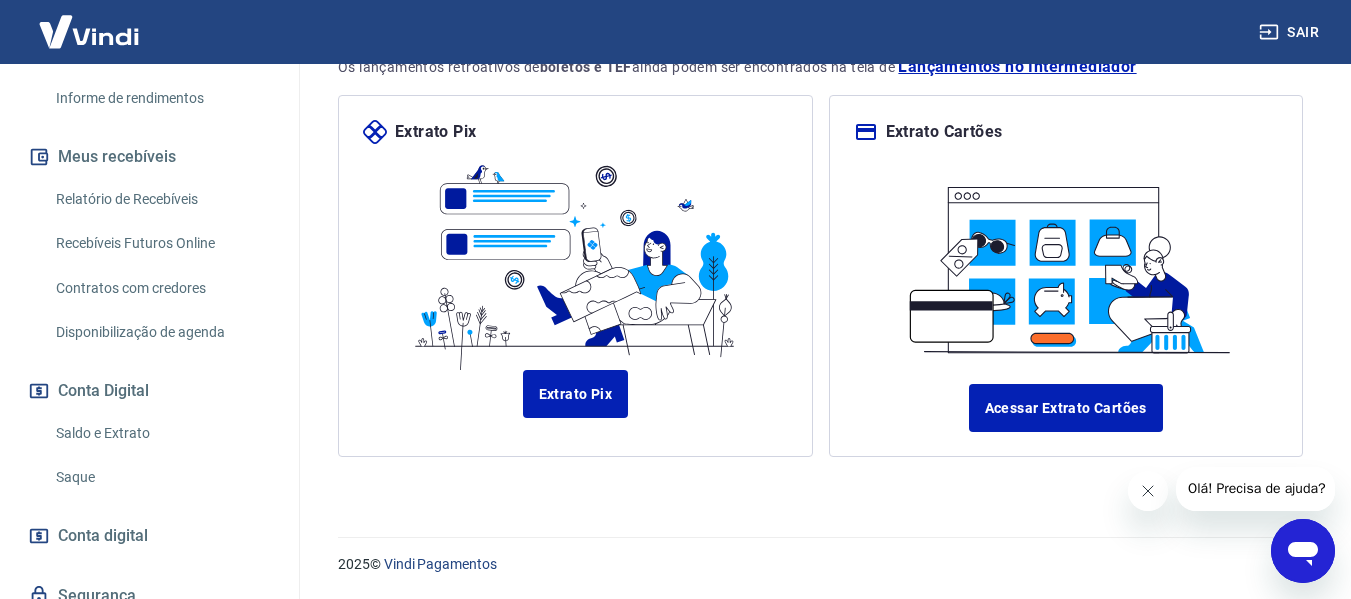 scroll, scrollTop: 231, scrollLeft: 0, axis: vertical 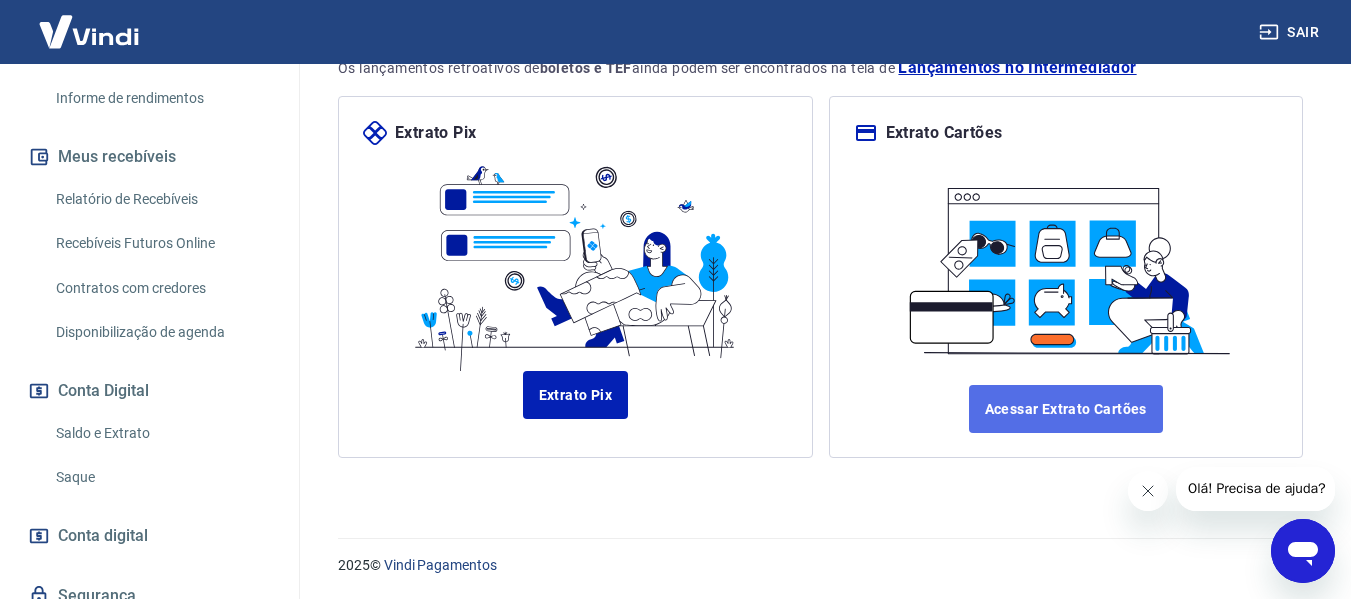 click on "Acessar Extrato Cartões" at bounding box center (1066, 409) 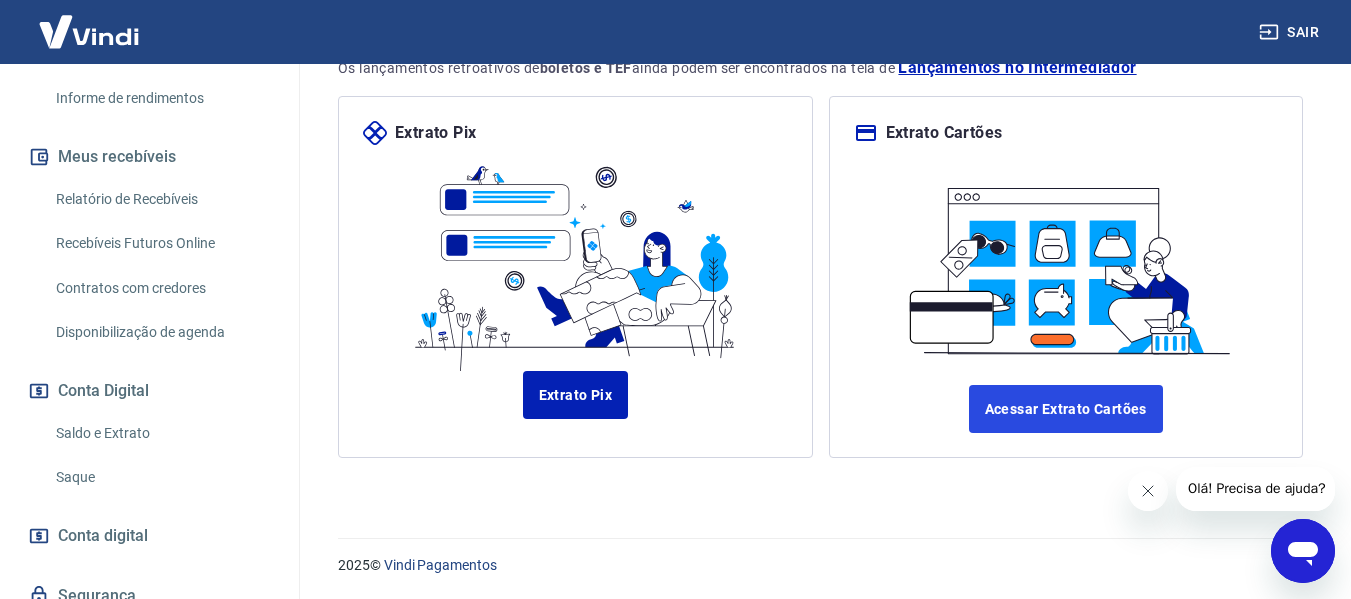 scroll, scrollTop: 0, scrollLeft: 0, axis: both 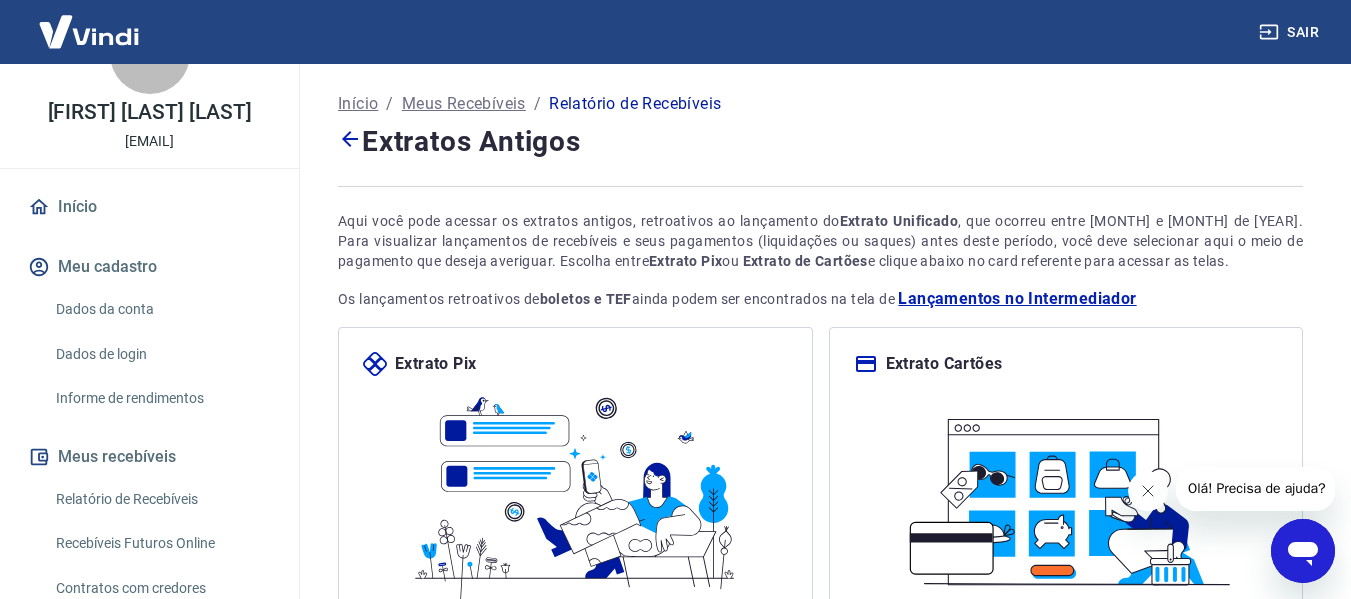 click on "Início" at bounding box center (149, 207) 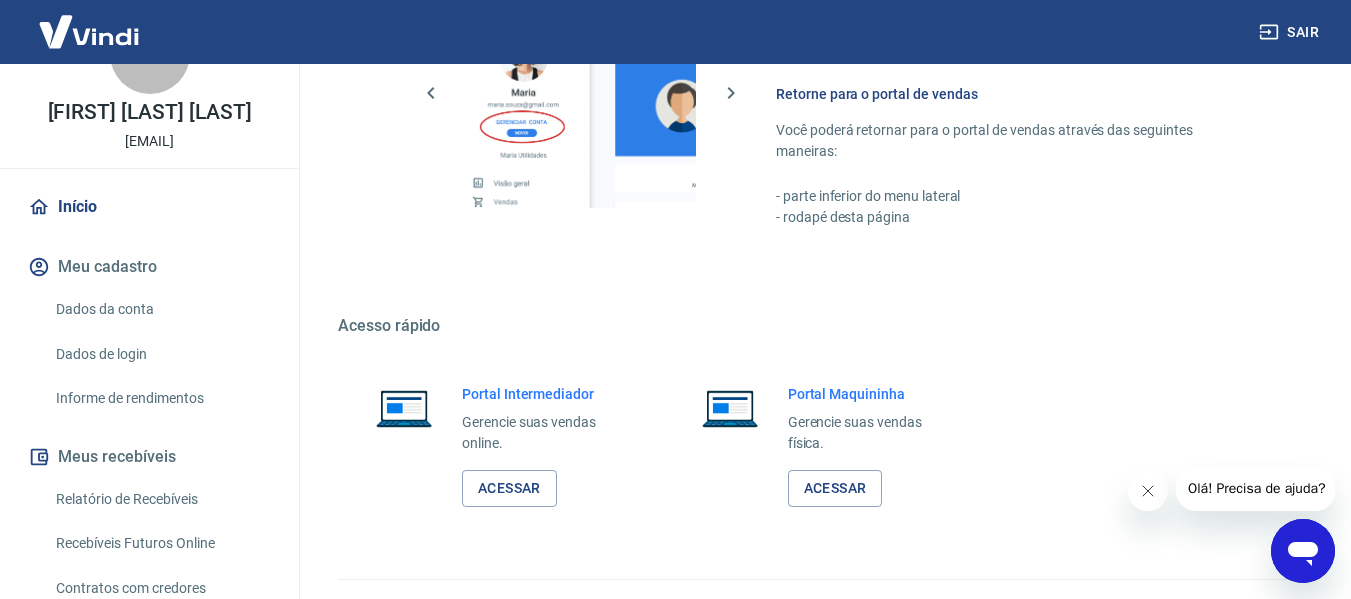 scroll, scrollTop: 1042, scrollLeft: 0, axis: vertical 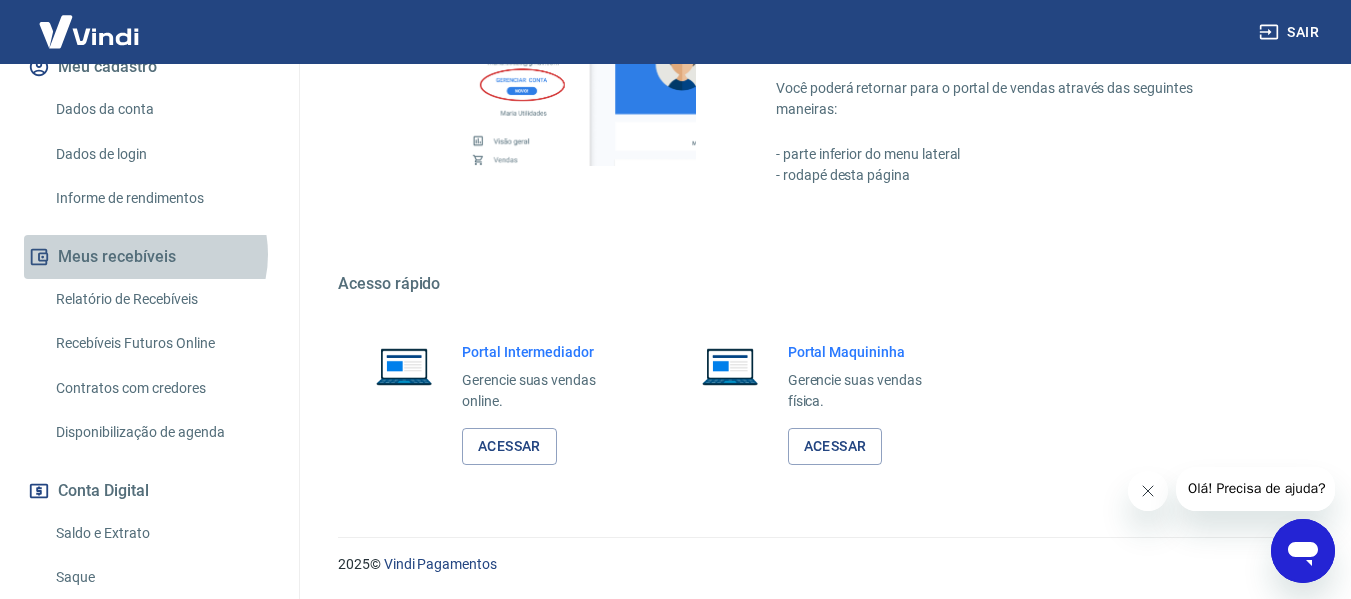 click on "Meus recebíveis" at bounding box center [149, 257] 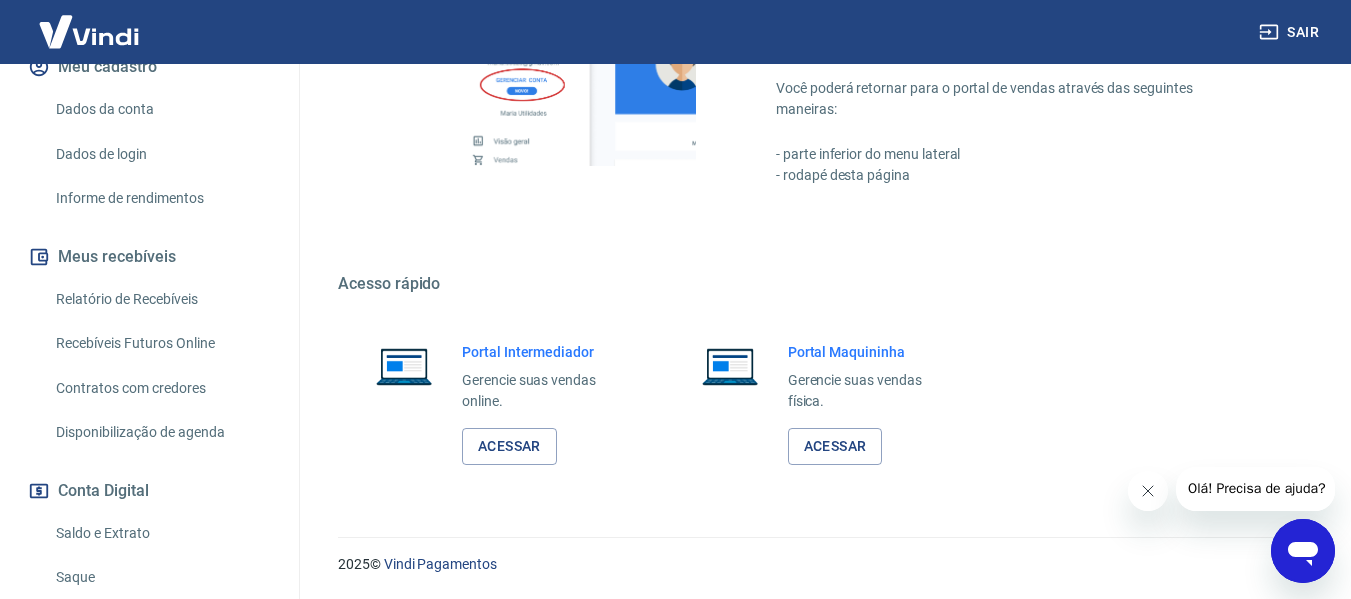 scroll, scrollTop: 466, scrollLeft: 0, axis: vertical 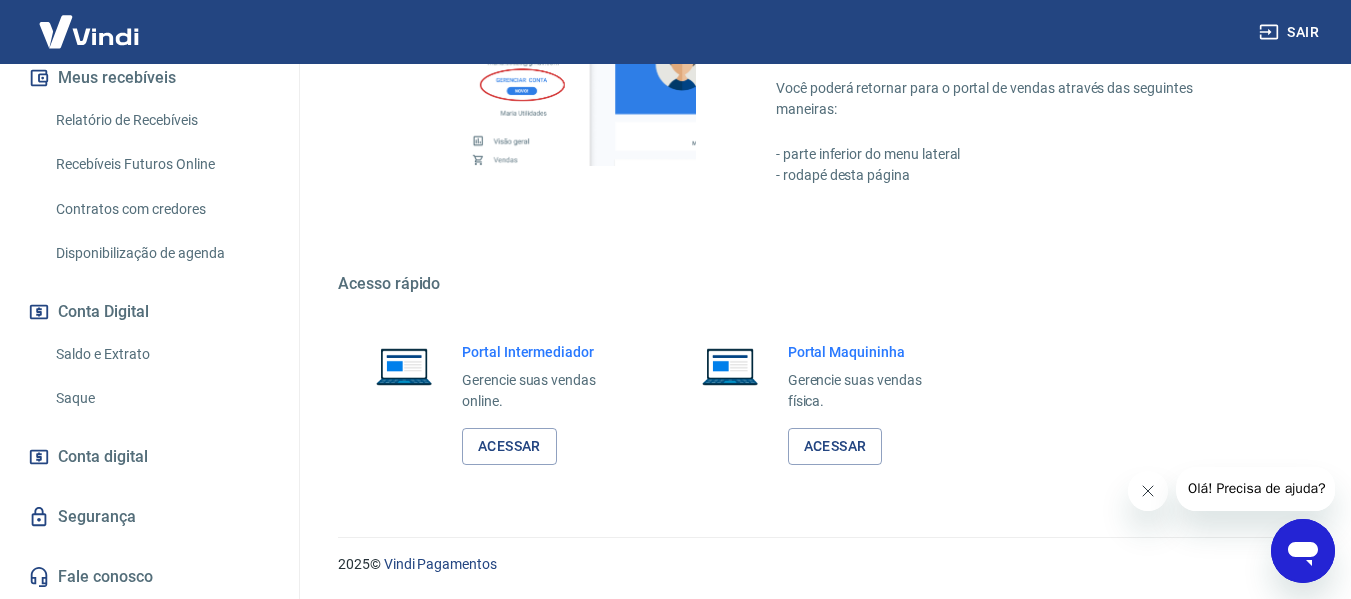 click on "Saldo e Extrato" at bounding box center (161, 354) 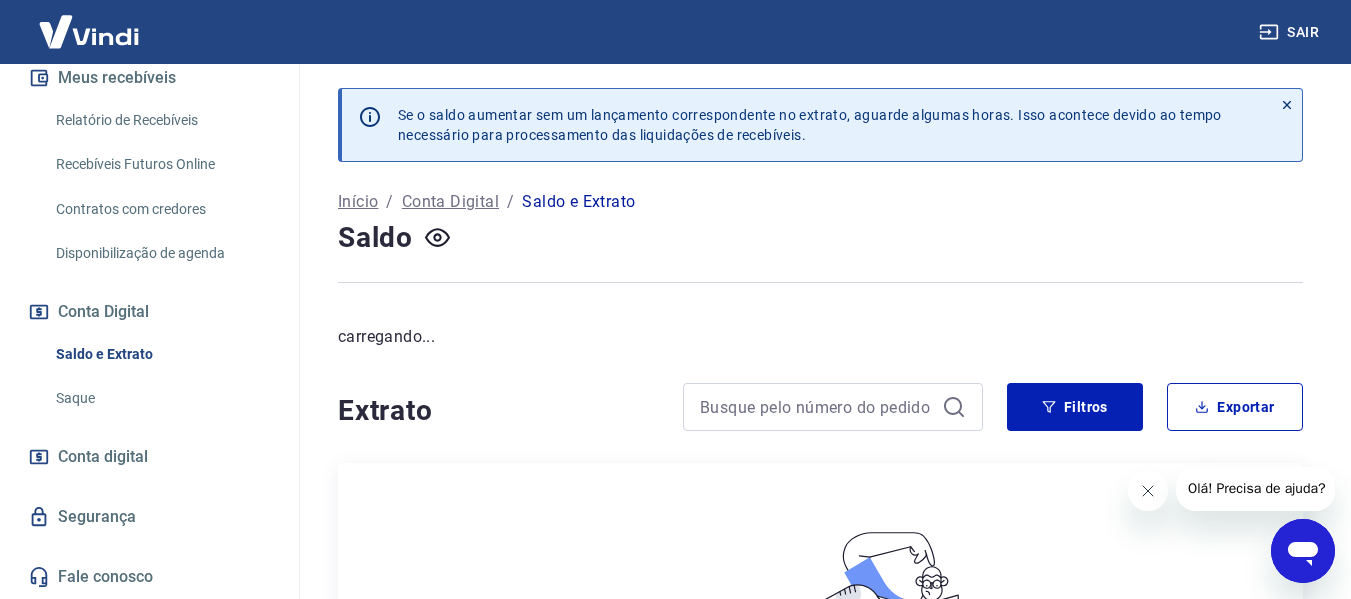 scroll, scrollTop: 200, scrollLeft: 0, axis: vertical 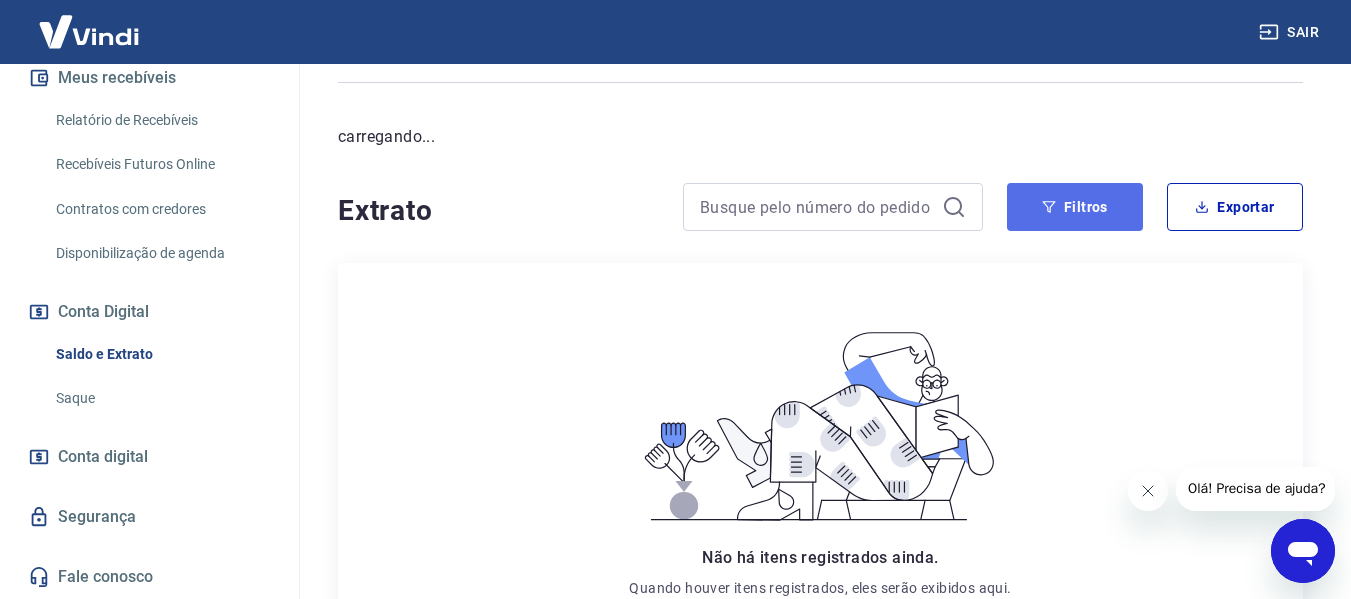 click on "Filtros" at bounding box center [1075, 207] 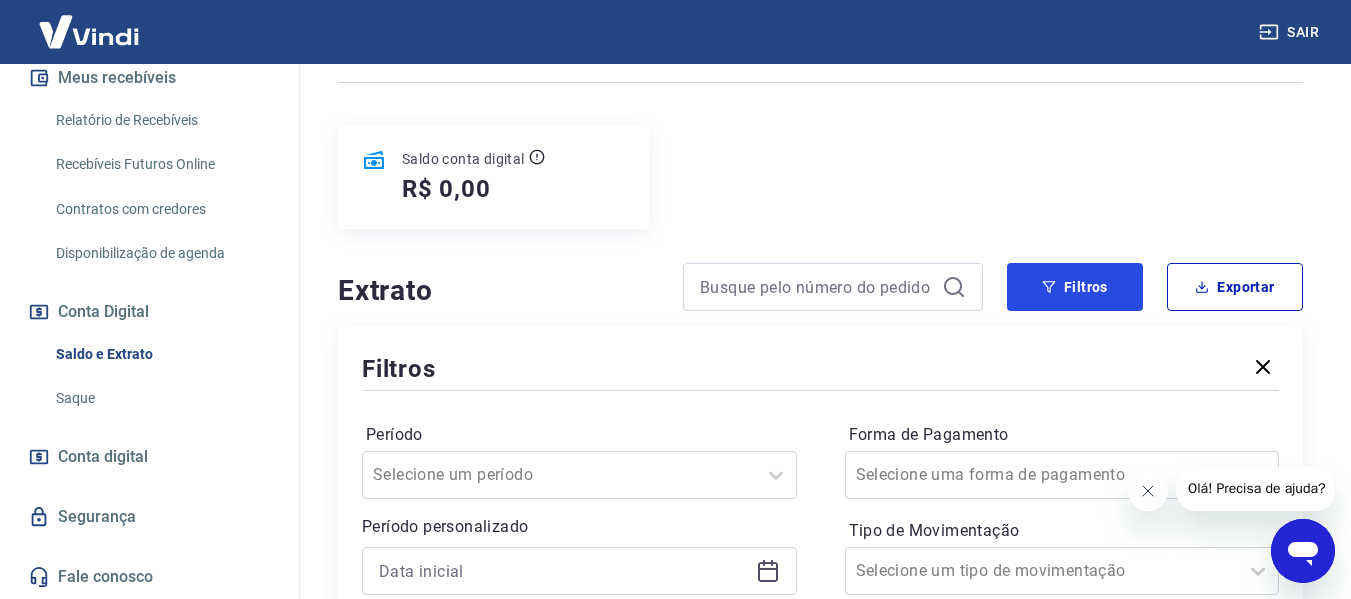 scroll, scrollTop: 500, scrollLeft: 0, axis: vertical 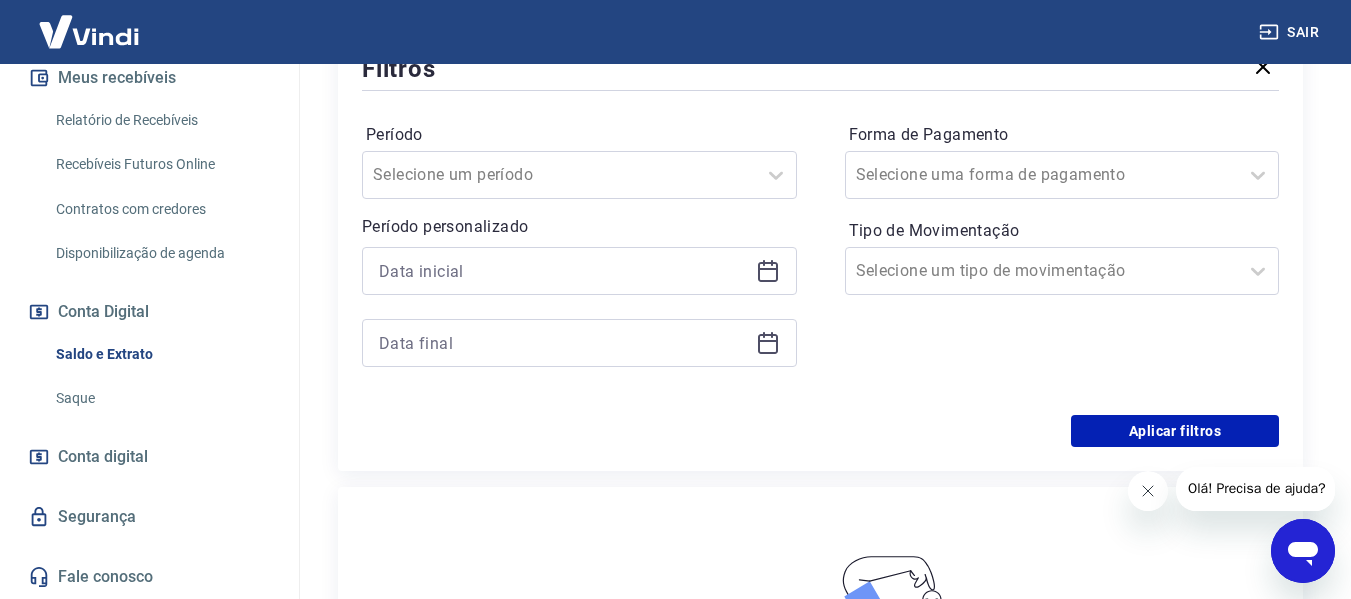 click at bounding box center [579, 271] 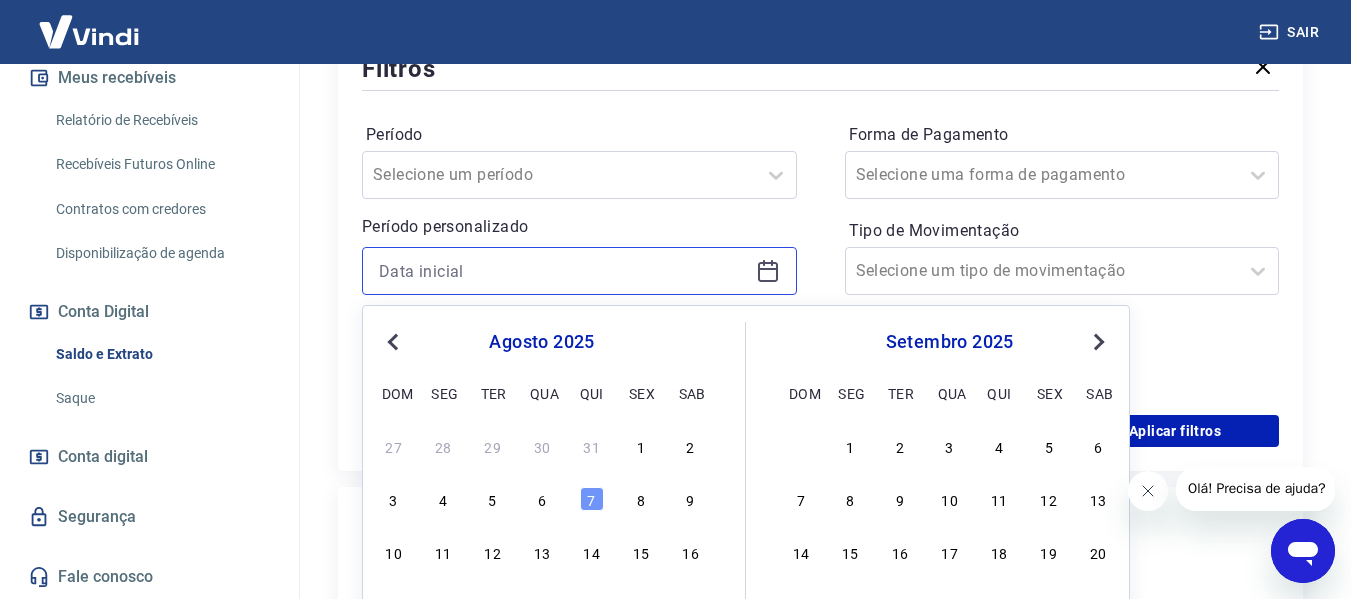 click at bounding box center (563, 271) 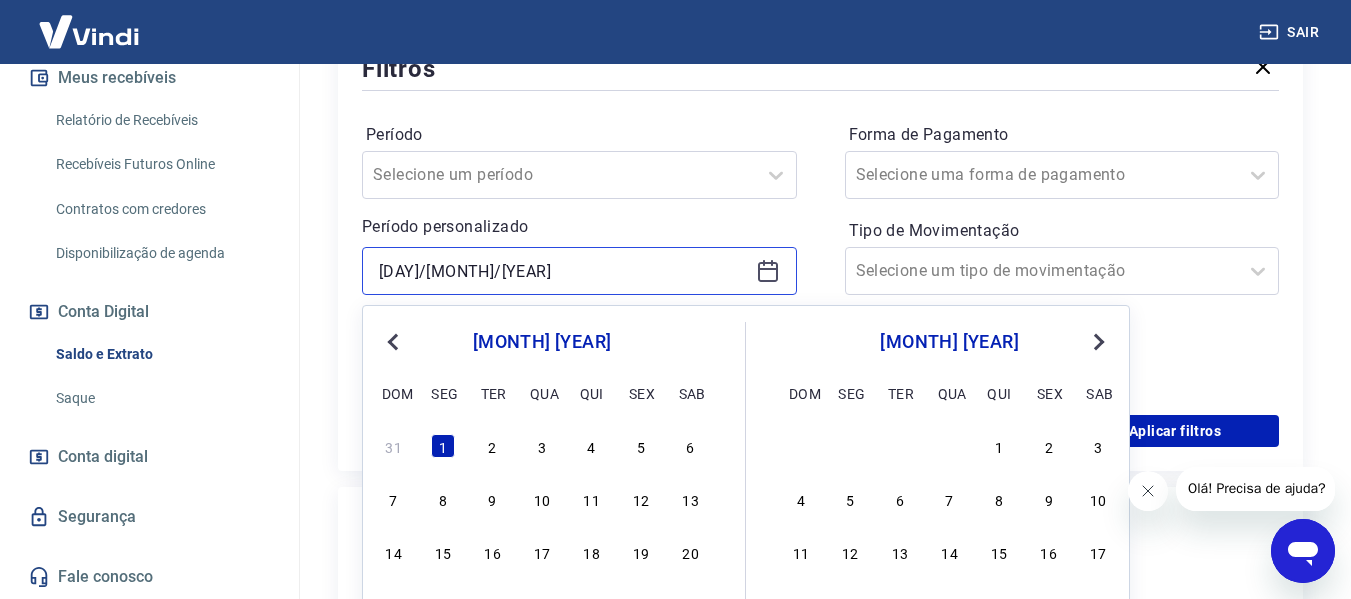 type on "01/01/2024" 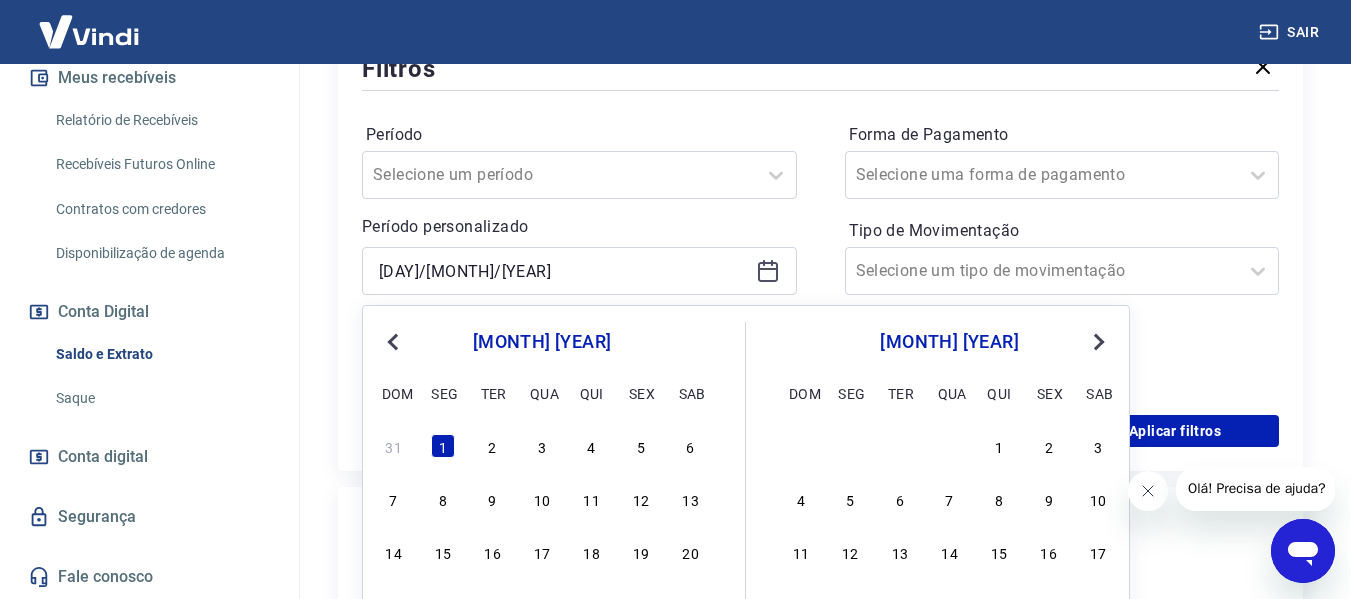 click on "Período personalizado" at bounding box center [579, 227] 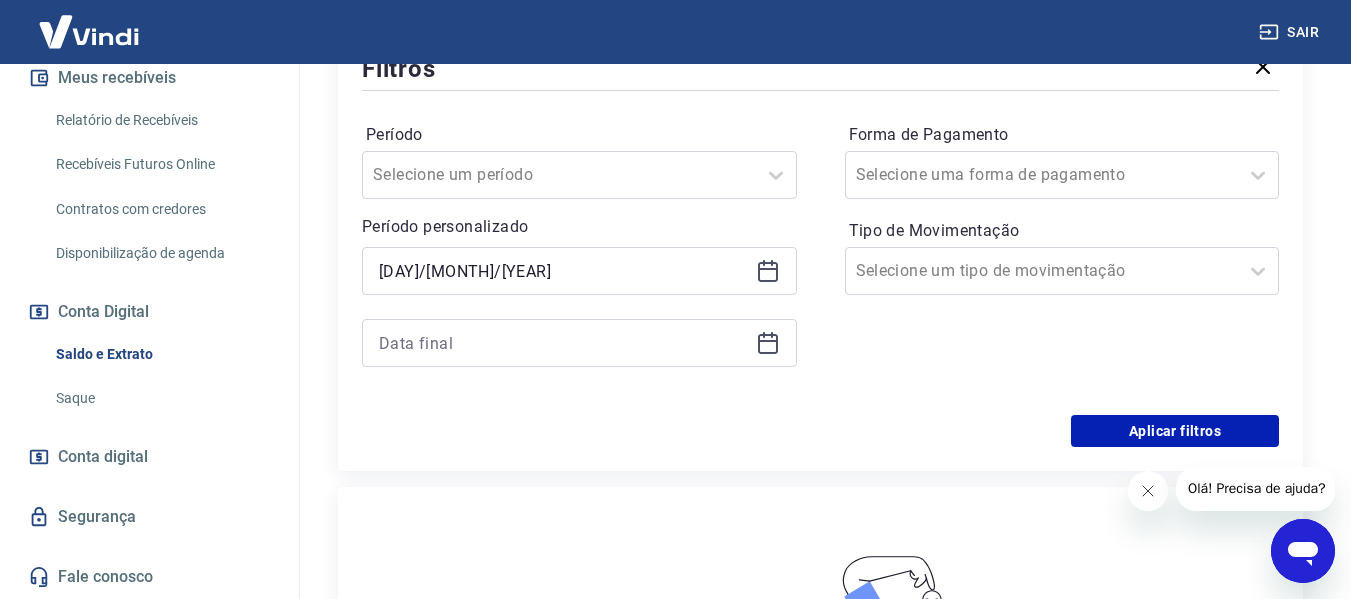 scroll, scrollTop: 600, scrollLeft: 0, axis: vertical 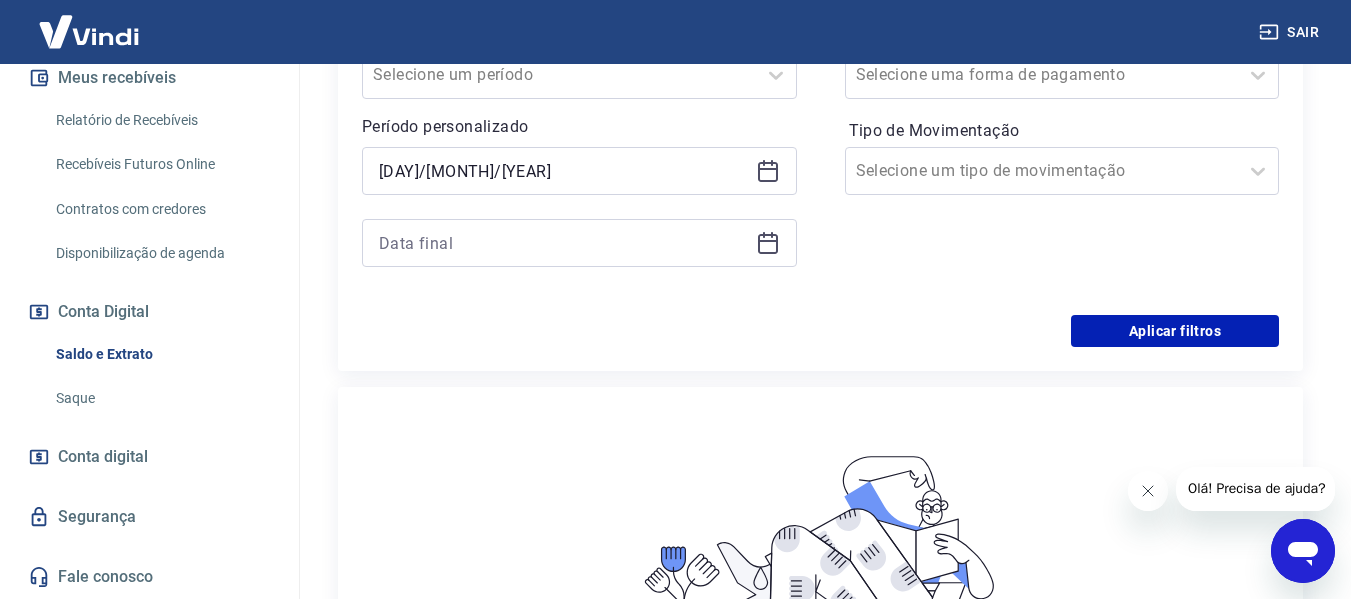 click on "01/01/2024" at bounding box center (579, 207) 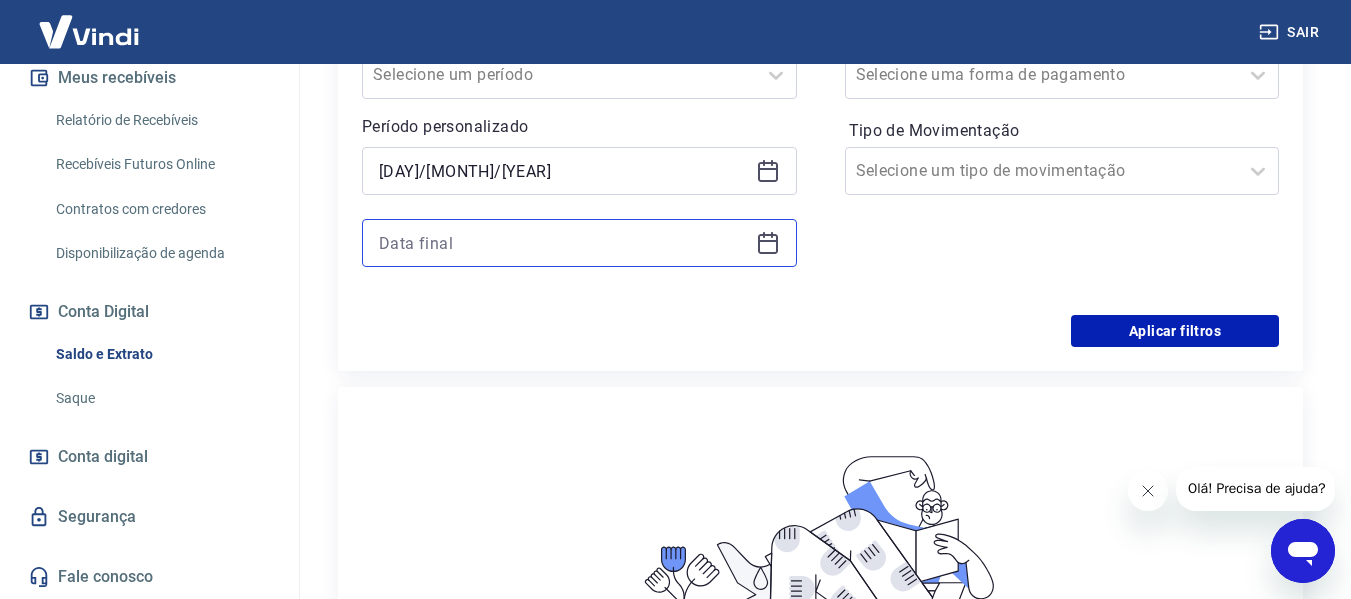click at bounding box center (563, 243) 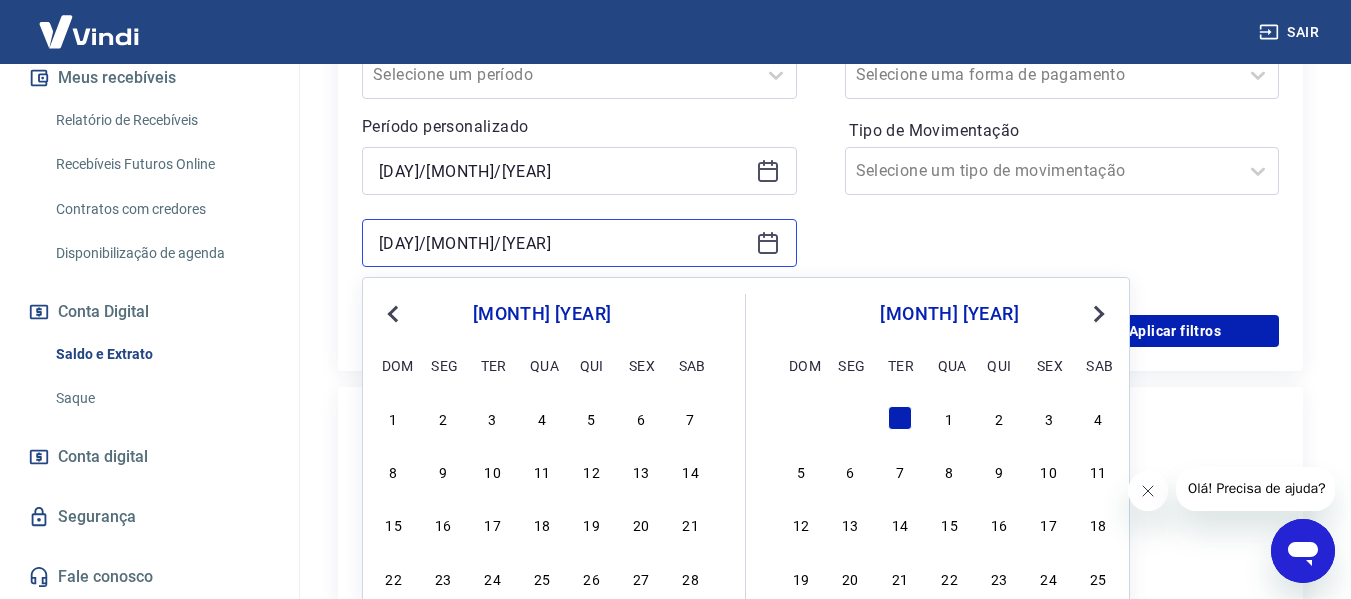 scroll, scrollTop: 800, scrollLeft: 0, axis: vertical 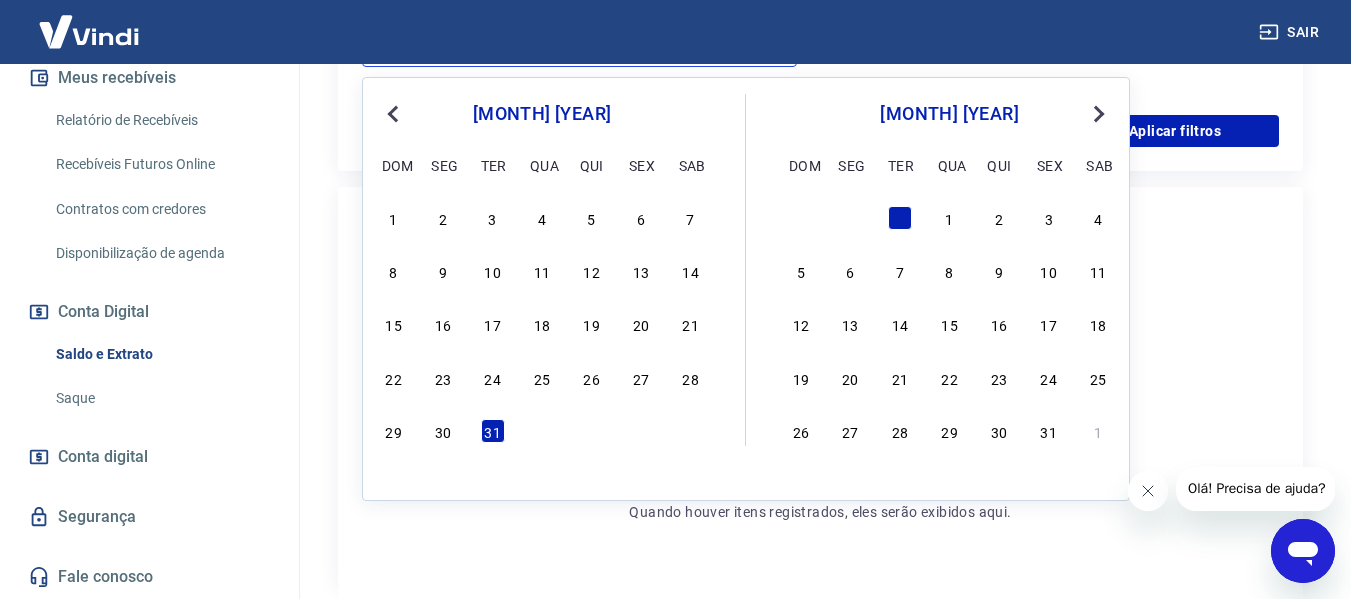 type on "31/12/2024" 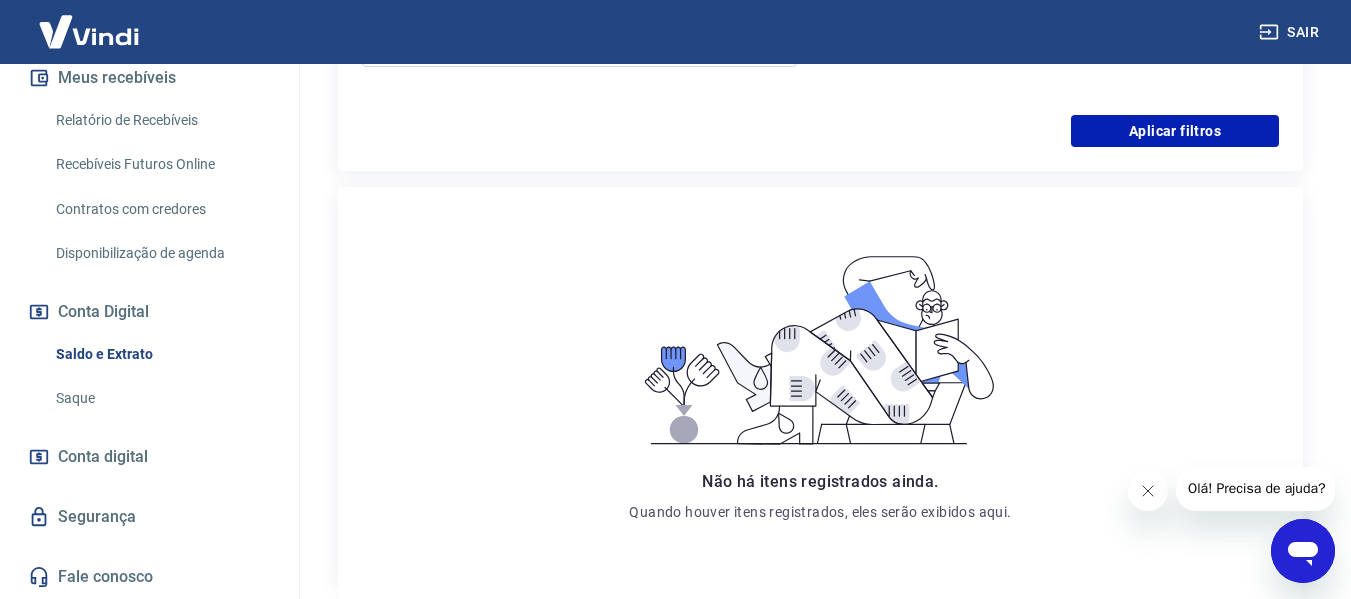click on "Não há itens registrados ainda. Quando houver itens registrados, eles serão exibidos aqui." at bounding box center (820, 386) 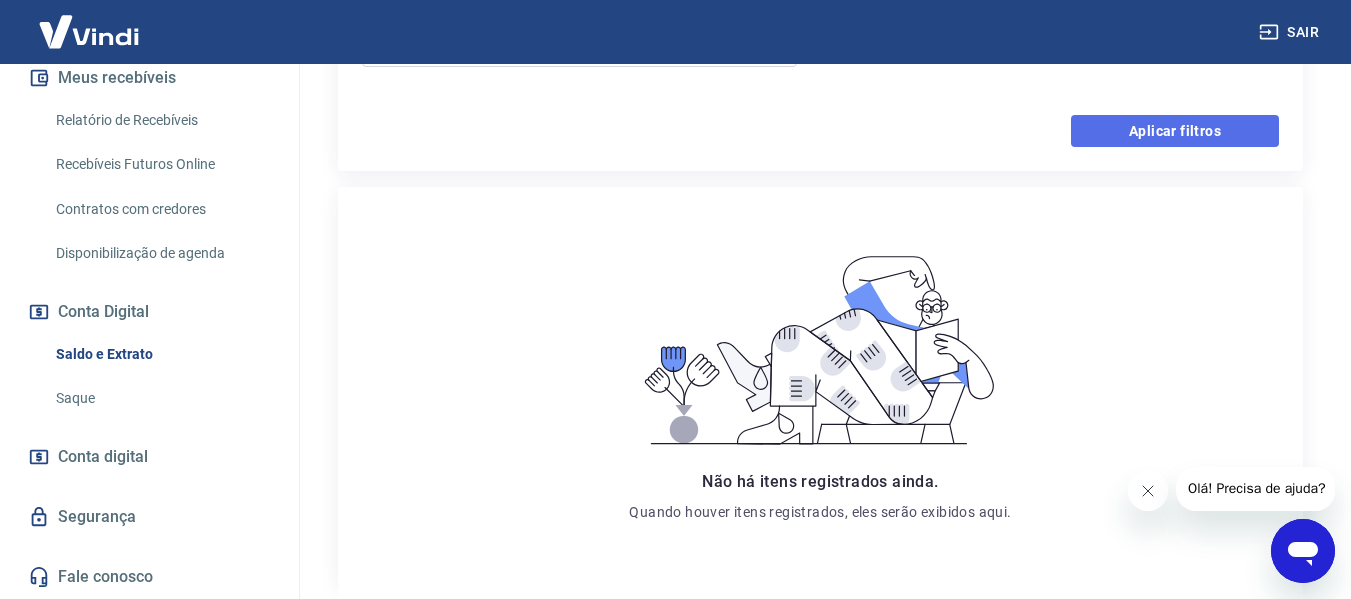 click on "Aplicar filtros" at bounding box center [1175, 131] 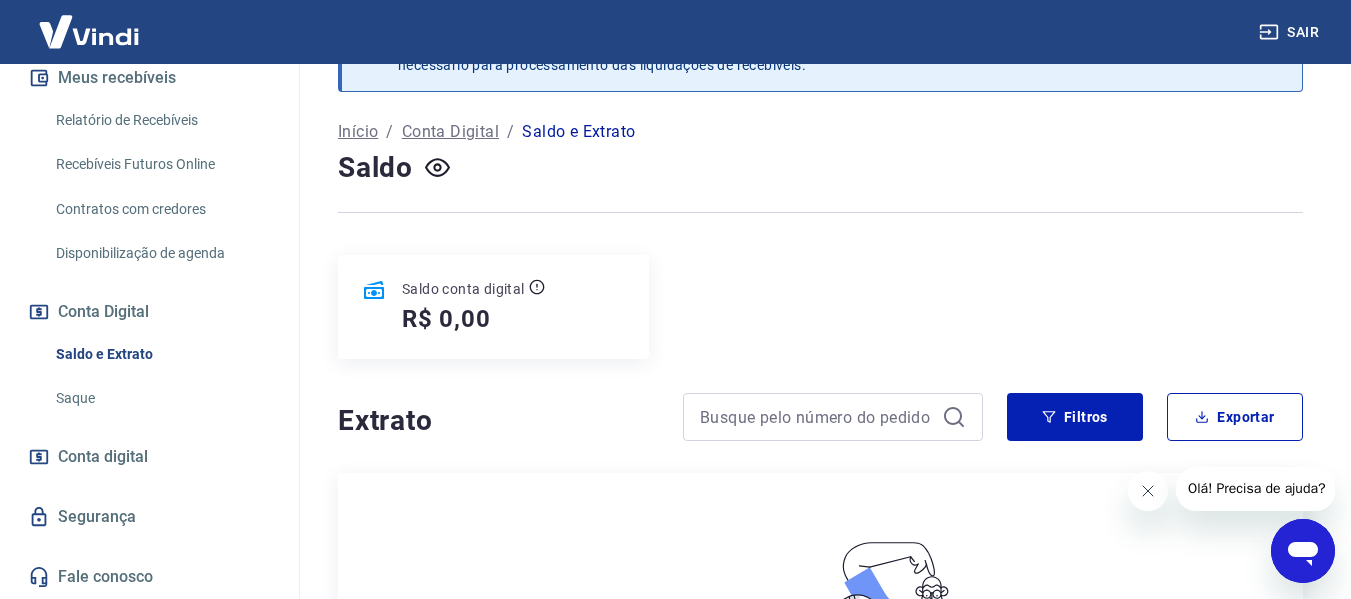 scroll, scrollTop: 0, scrollLeft: 0, axis: both 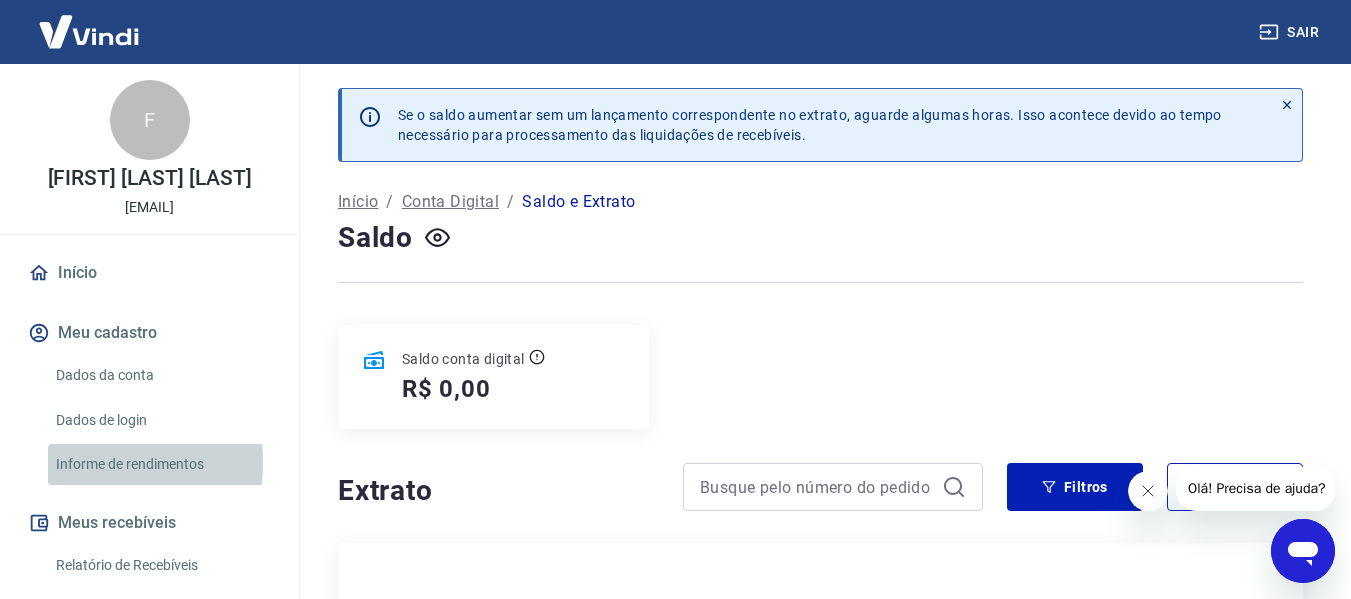 click on "Informe de rendimentos" at bounding box center [161, 464] 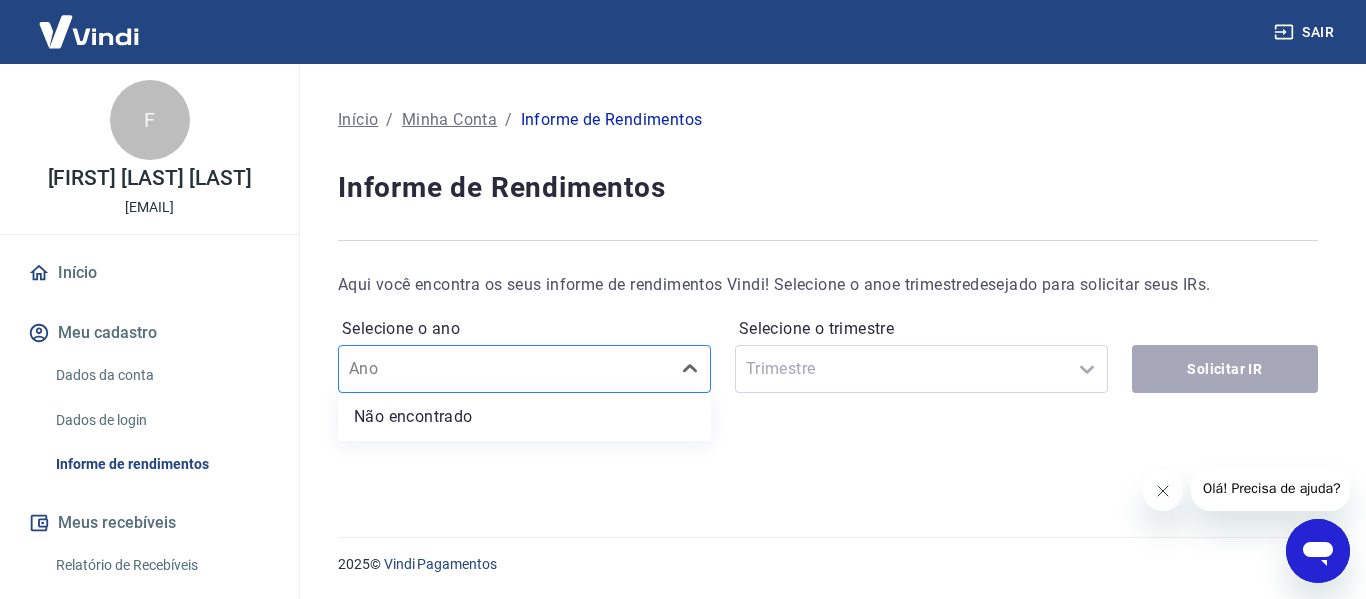 click at bounding box center (504, 369) 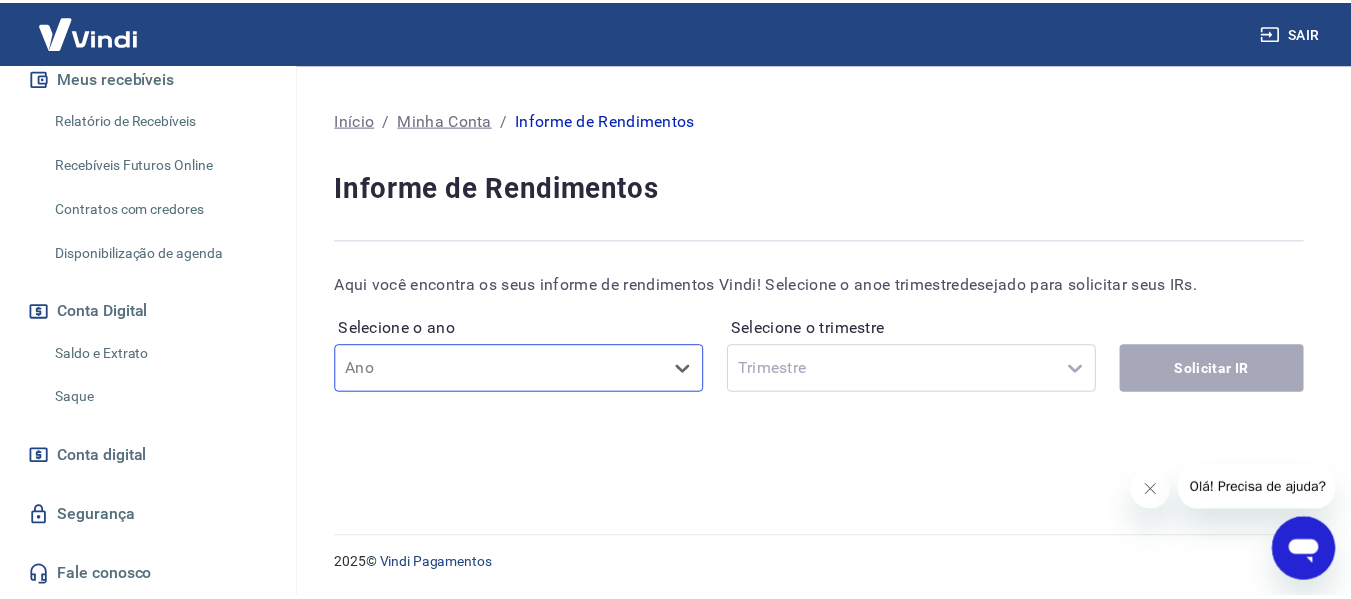 scroll, scrollTop: 366, scrollLeft: 0, axis: vertical 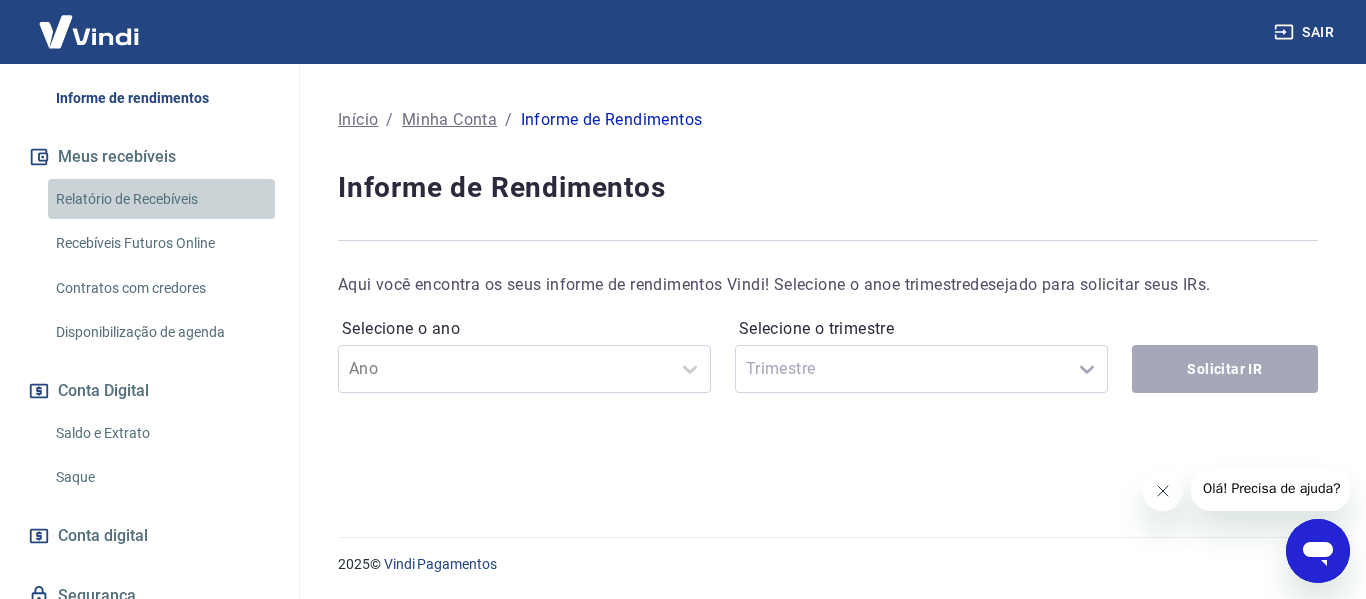 click on "Relatório de Recebíveis" at bounding box center (161, 199) 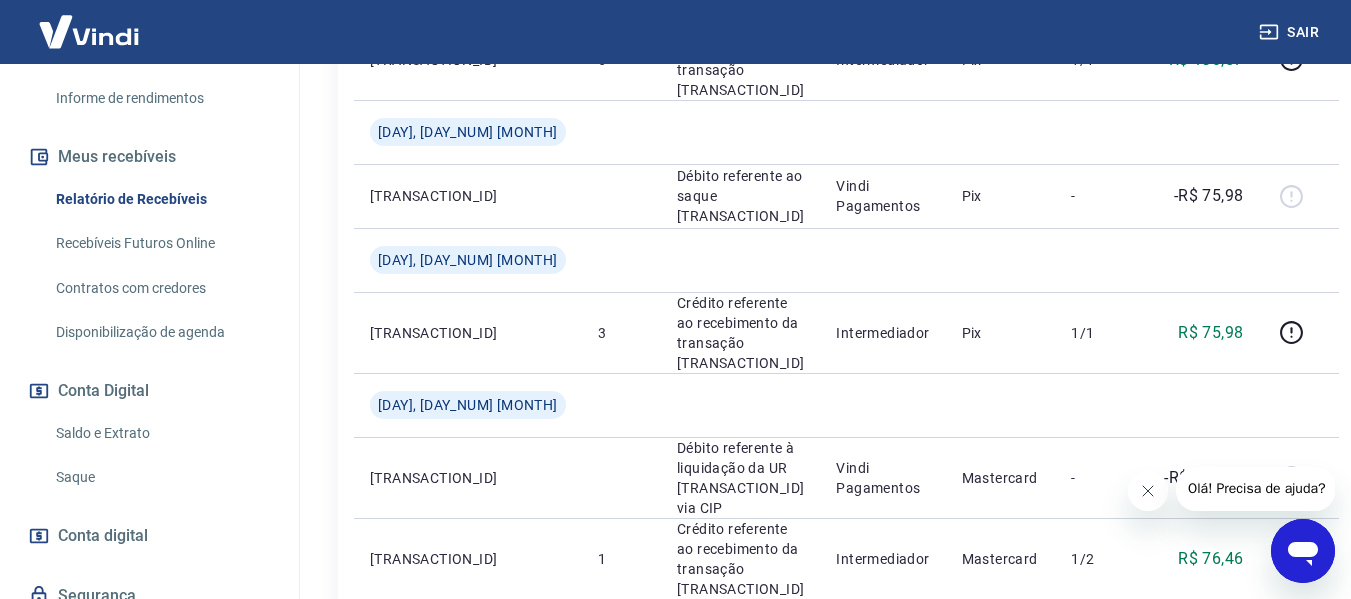 scroll, scrollTop: 800, scrollLeft: 0, axis: vertical 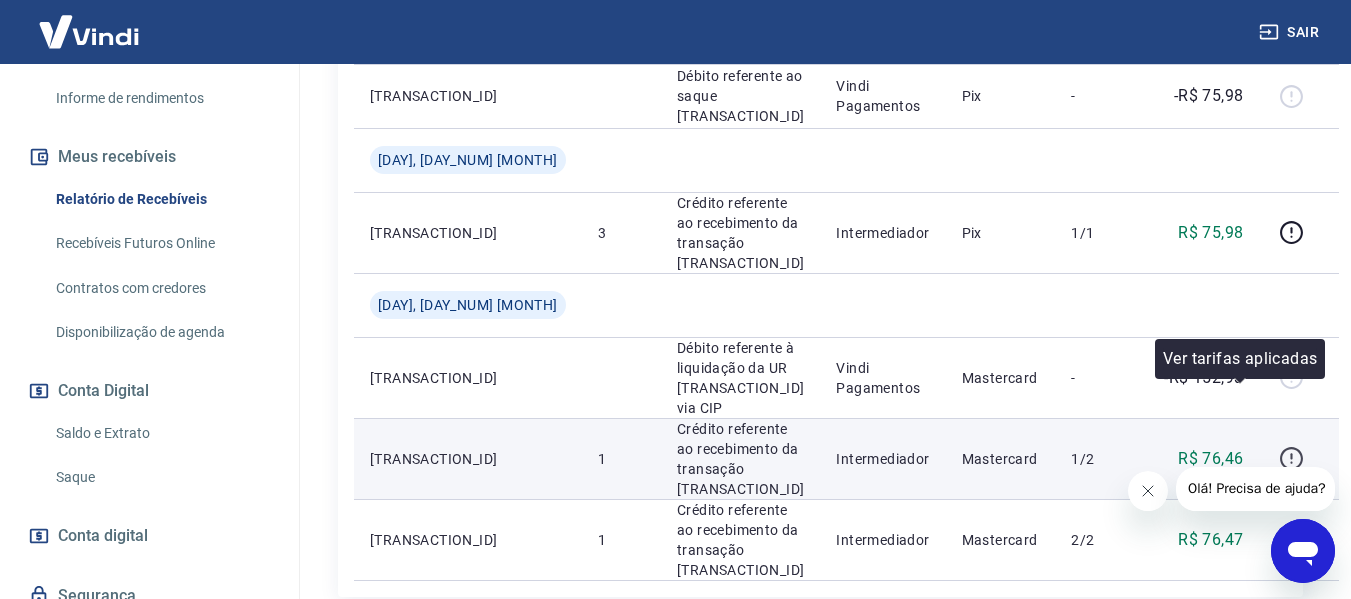 click 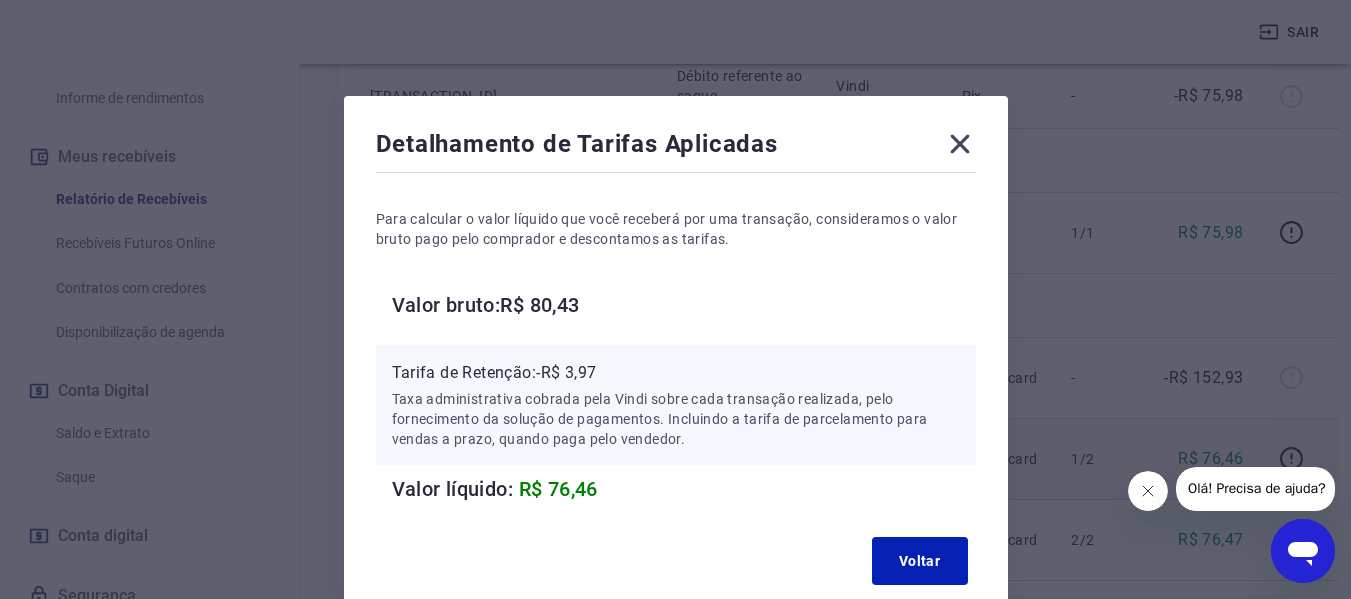 scroll, scrollTop: 122, scrollLeft: 0, axis: vertical 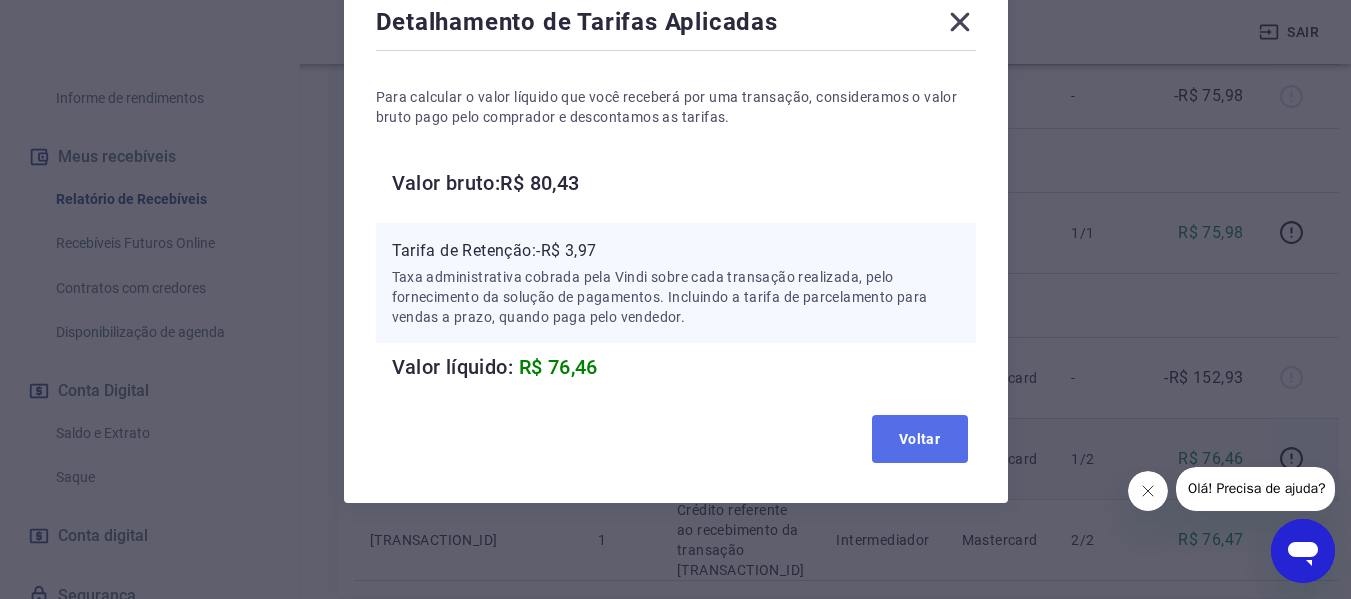 click on "Voltar" at bounding box center [920, 439] 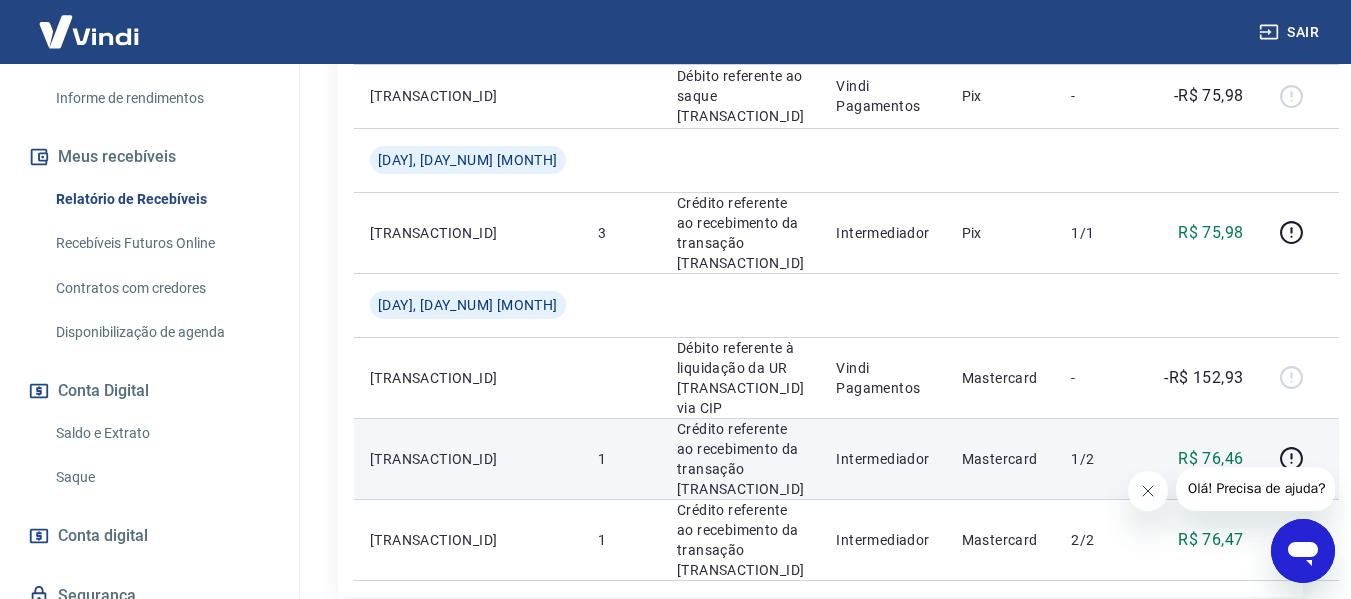 click on "200319558" at bounding box center (468, 459) 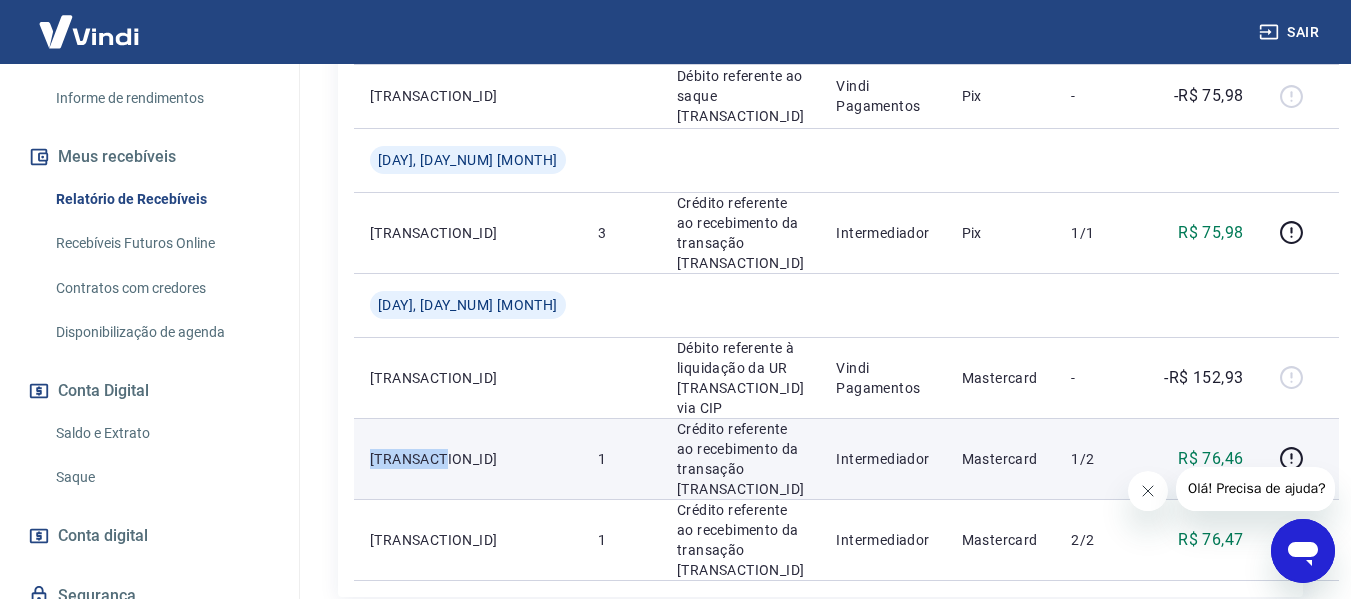 click on "200319558" at bounding box center (468, 459) 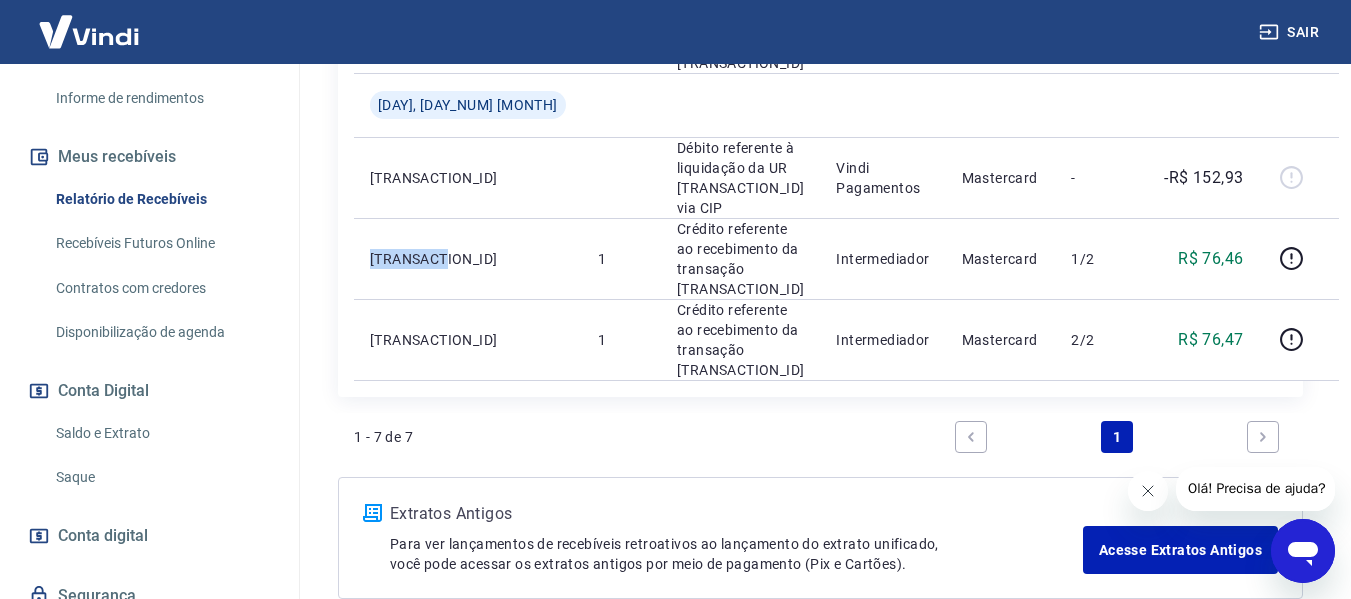 scroll, scrollTop: 1025, scrollLeft: 0, axis: vertical 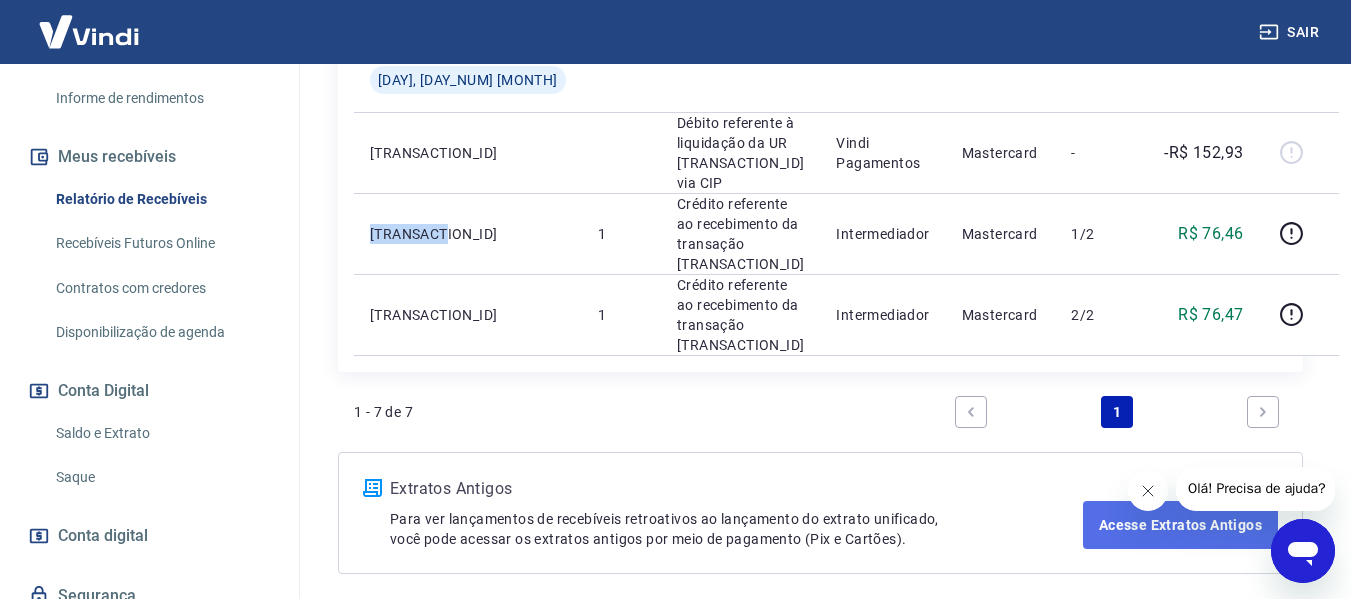 click on "Acesse Extratos Antigos" at bounding box center (1180, 525) 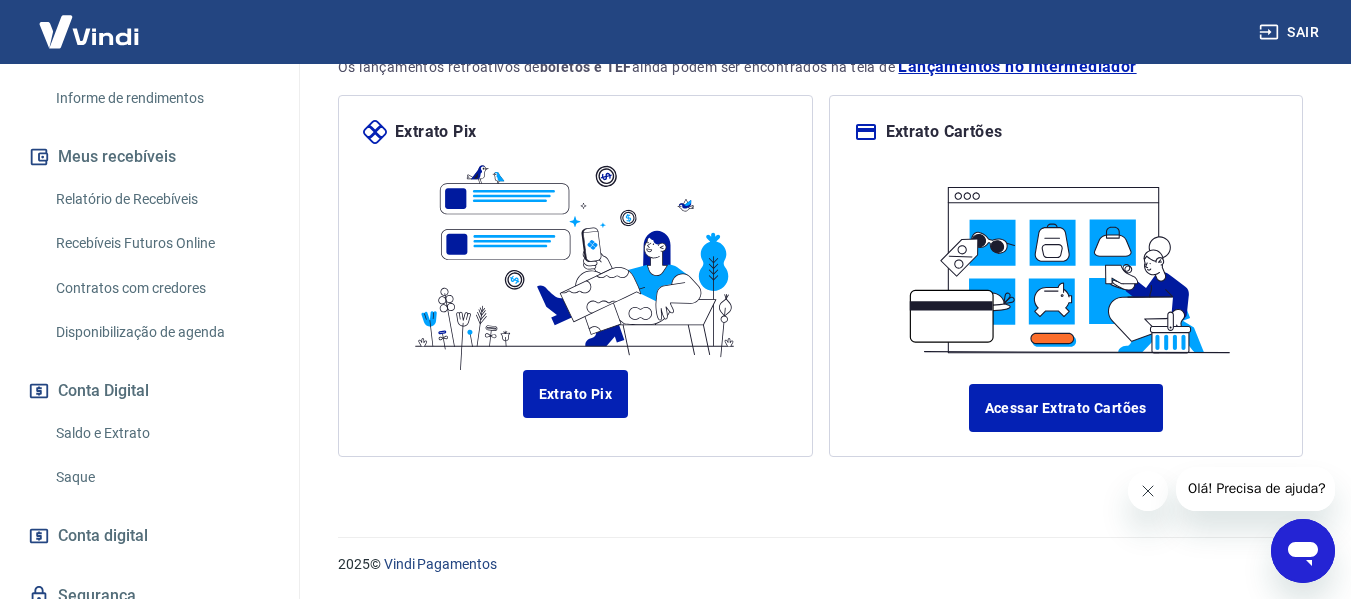 scroll, scrollTop: 231, scrollLeft: 0, axis: vertical 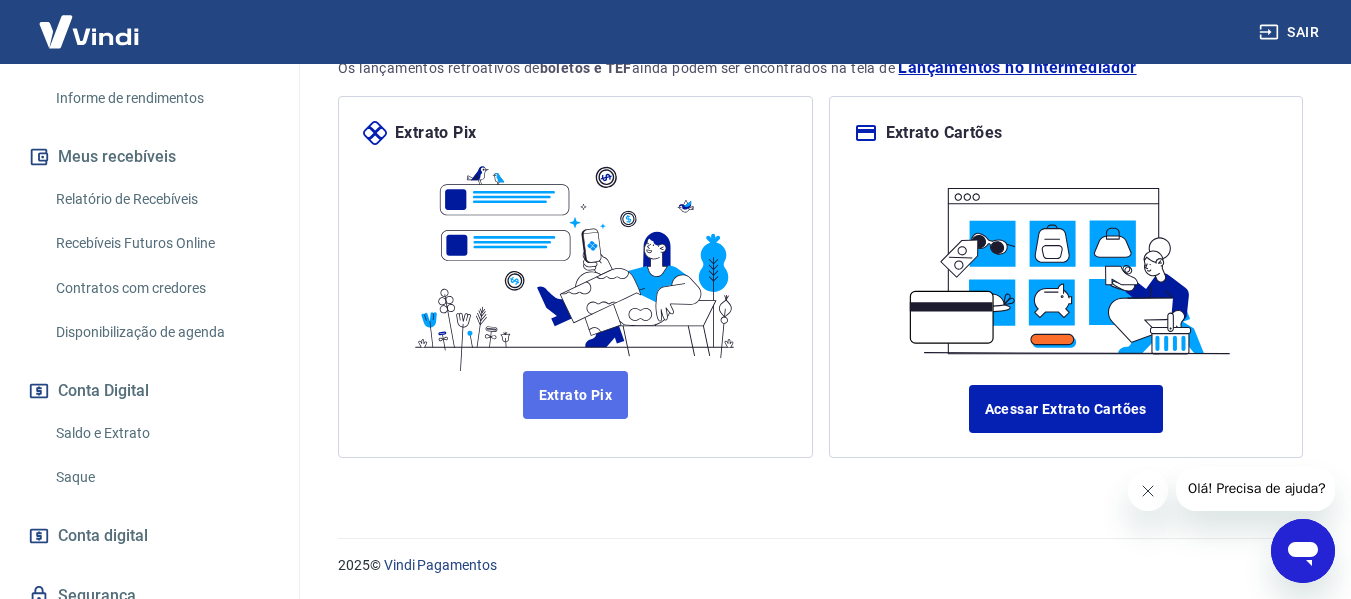click on "Acessar Extrato Pix" at bounding box center (575, 395) 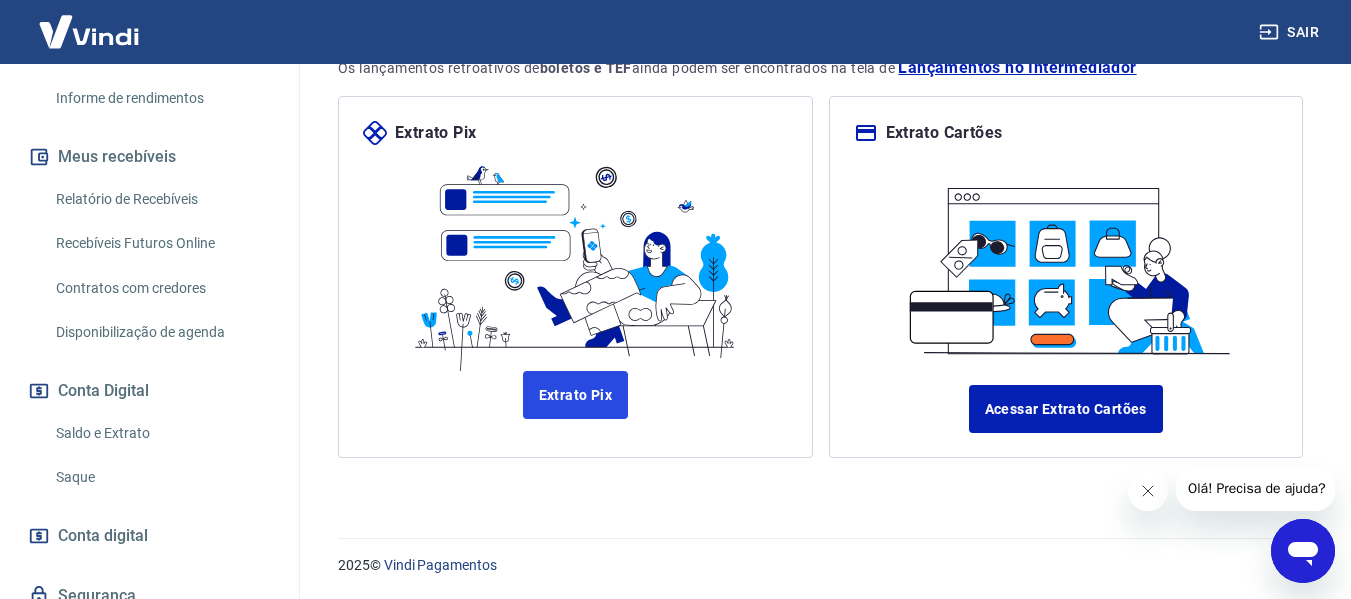 scroll, scrollTop: 31, scrollLeft: 0, axis: vertical 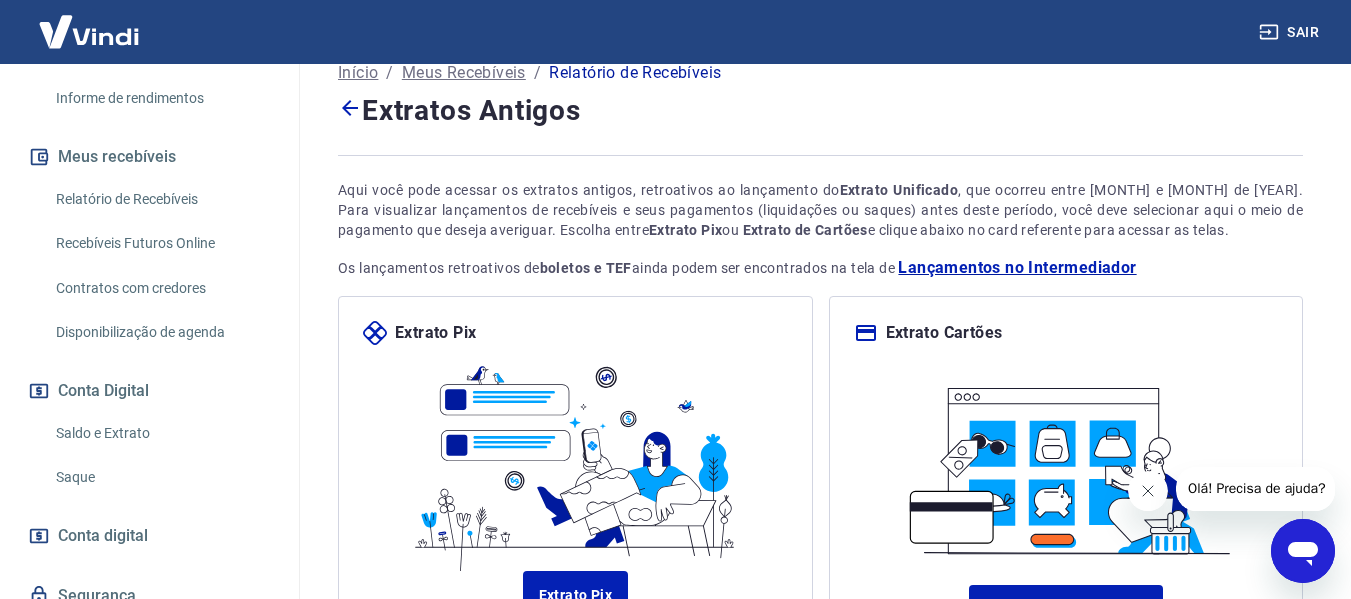 click on "Lançamentos no Intermediador" at bounding box center (1017, 268) 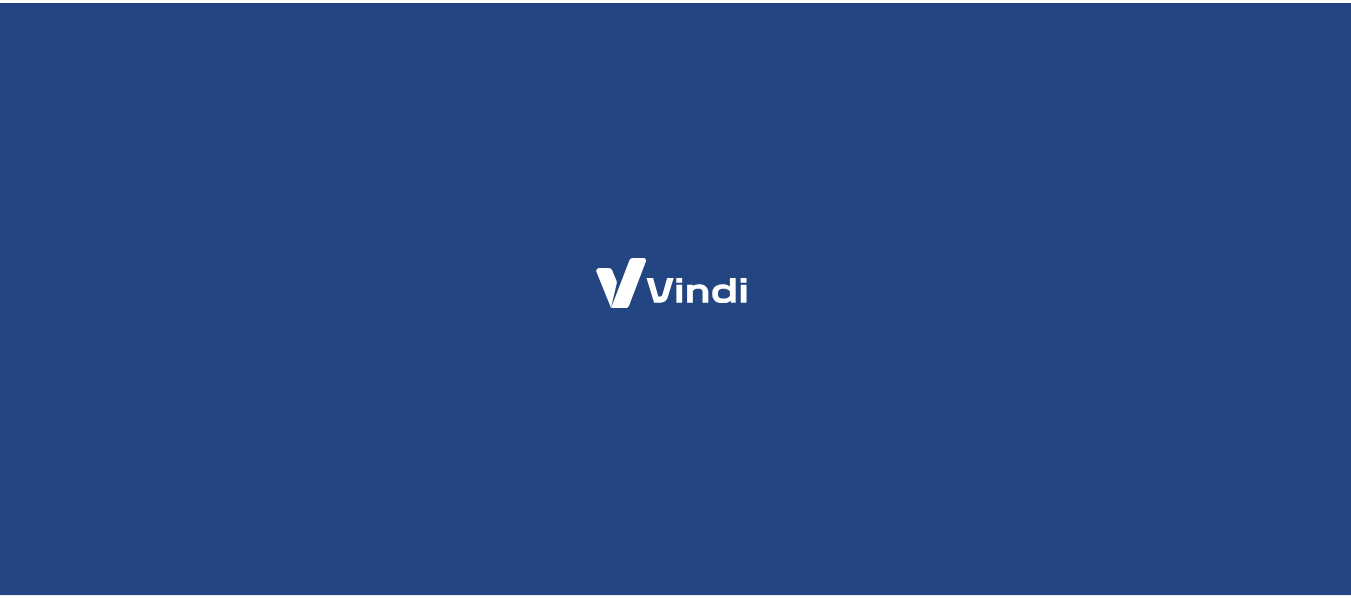 scroll, scrollTop: 0, scrollLeft: 0, axis: both 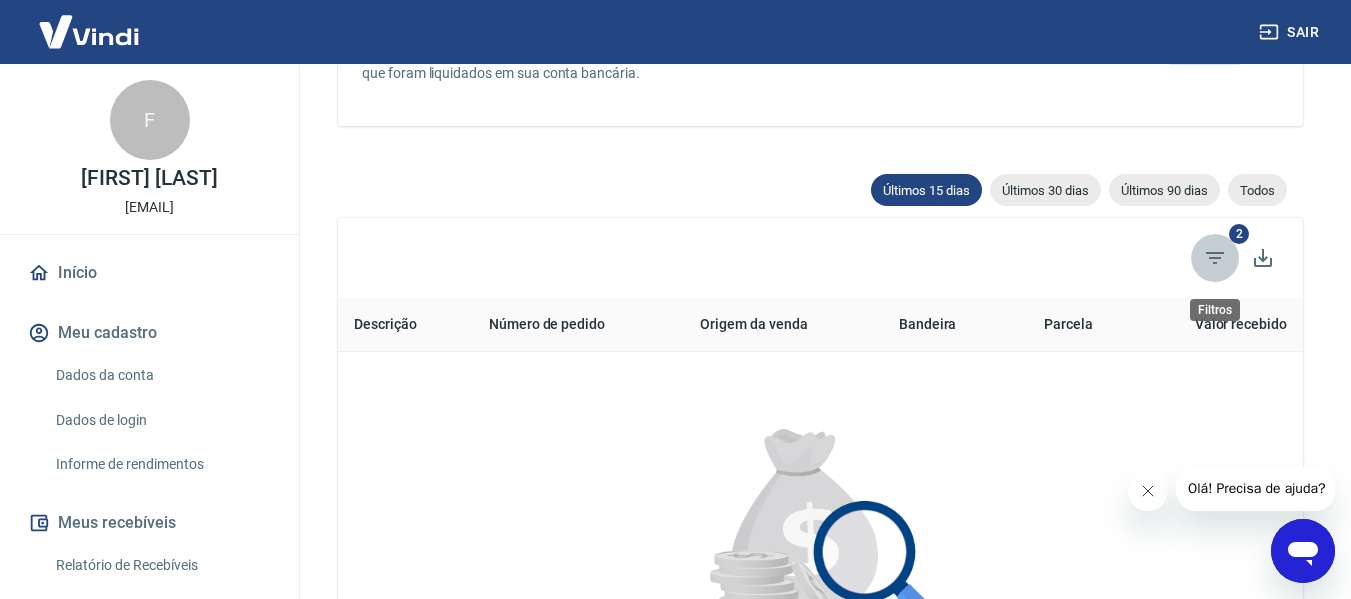 click 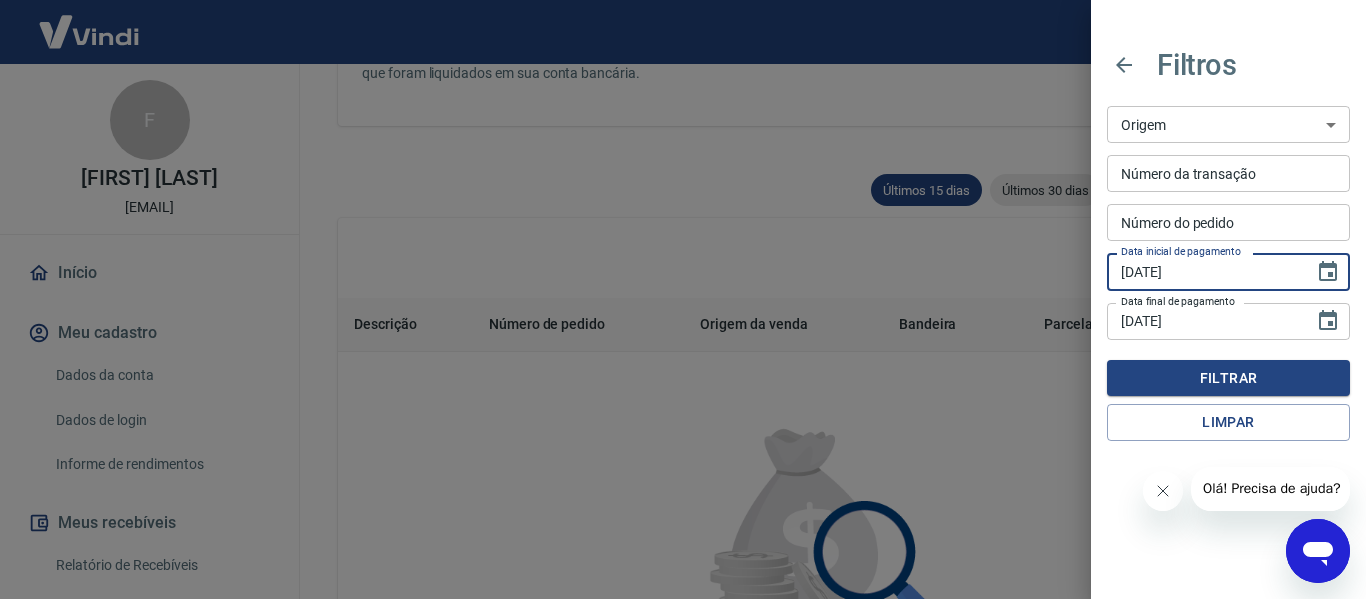 drag, startPoint x: 1205, startPoint y: 265, endPoint x: 1038, endPoint y: 258, distance: 167.14664 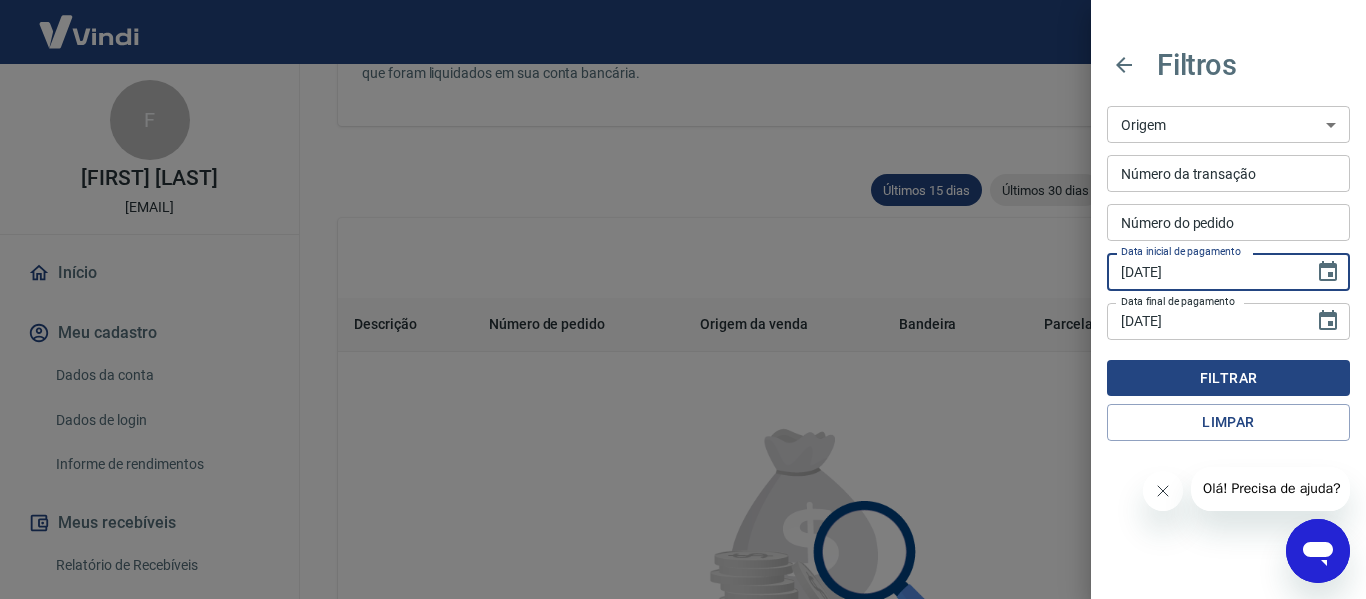 type on "01/01/2024" 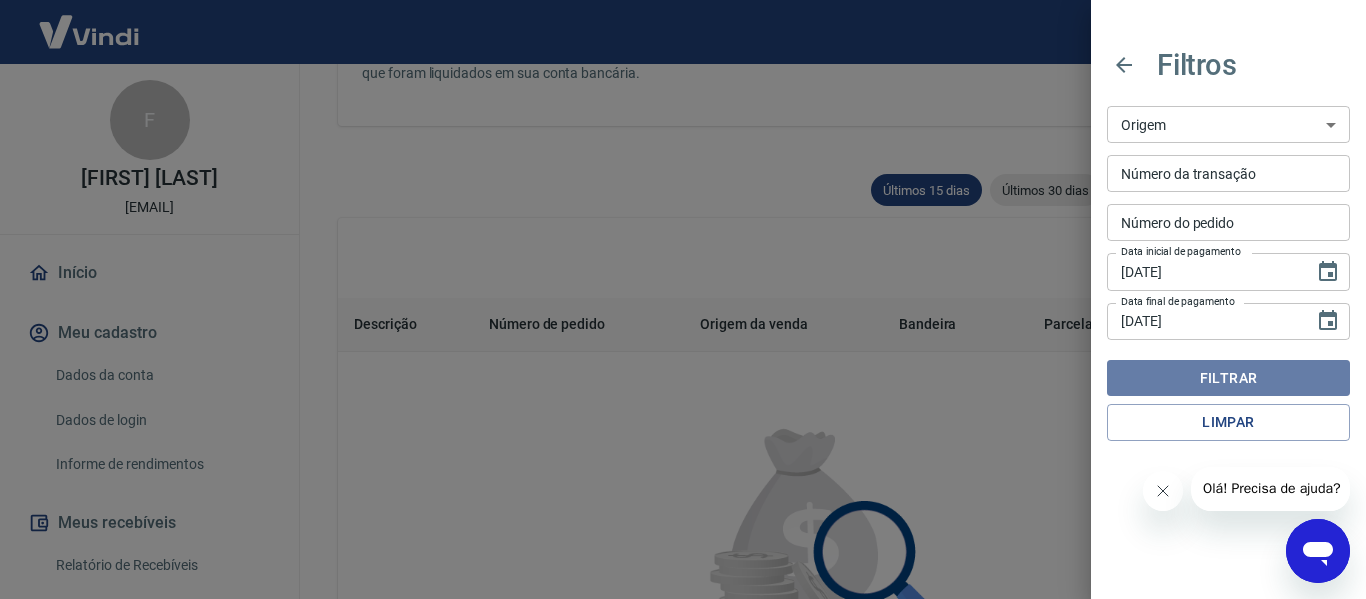click on "Filtrar" at bounding box center [1228, 378] 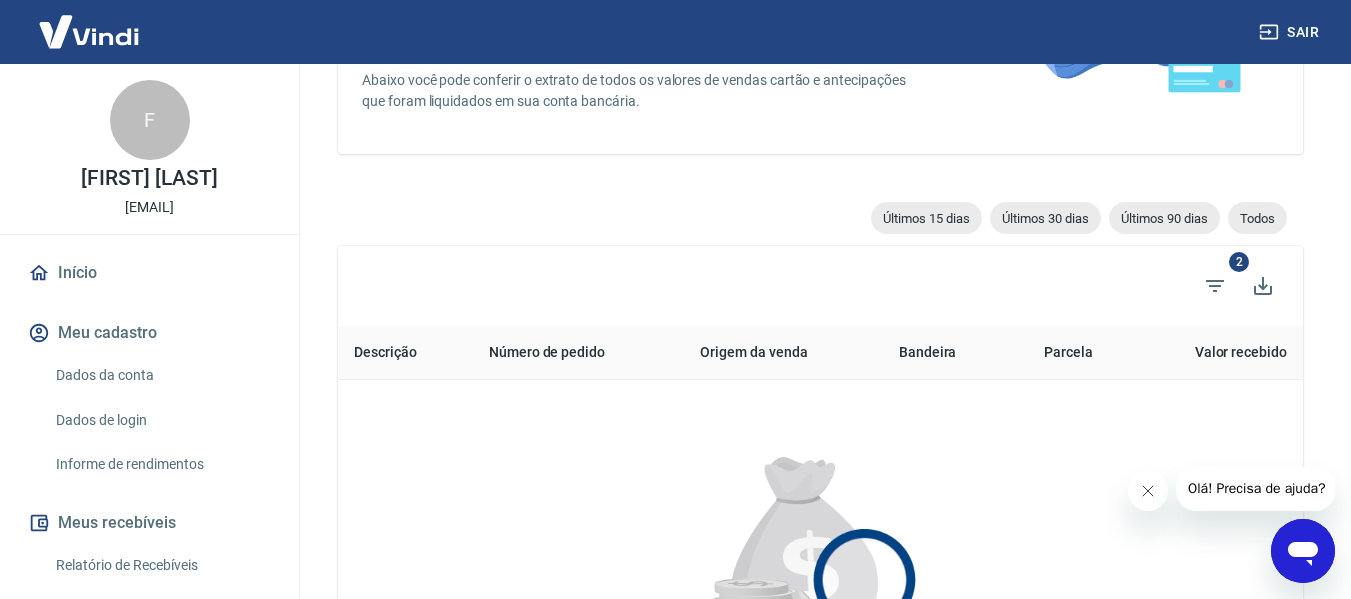 scroll, scrollTop: 0, scrollLeft: 0, axis: both 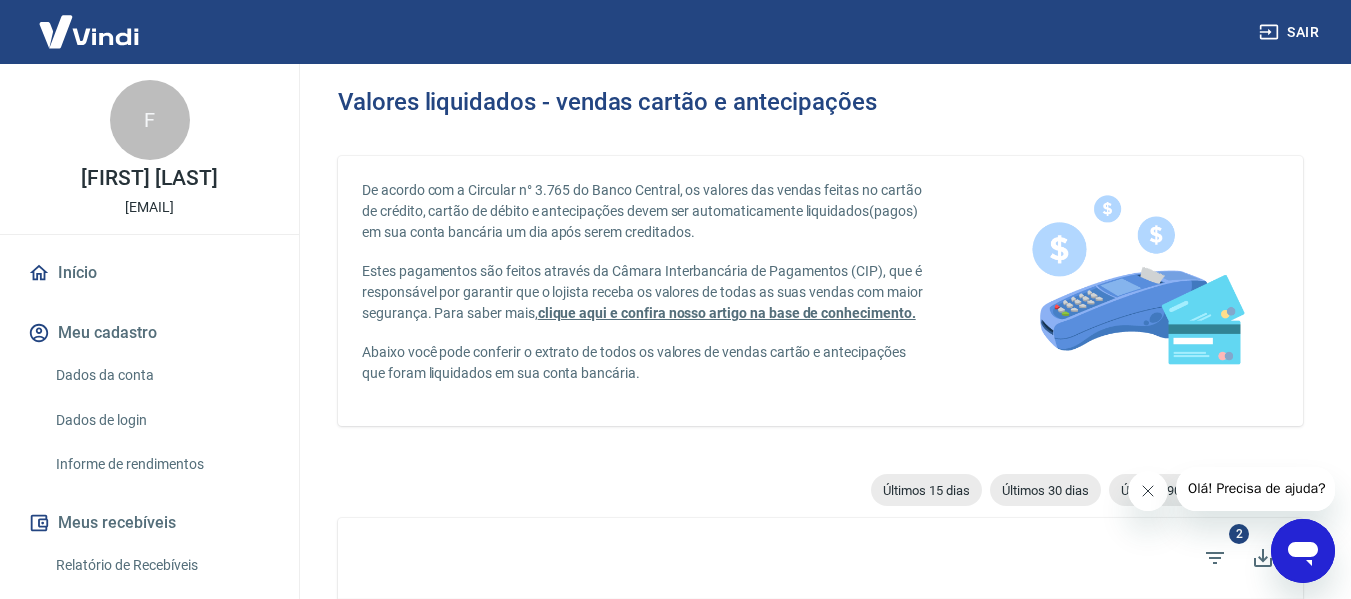 click on "Início" at bounding box center (149, 273) 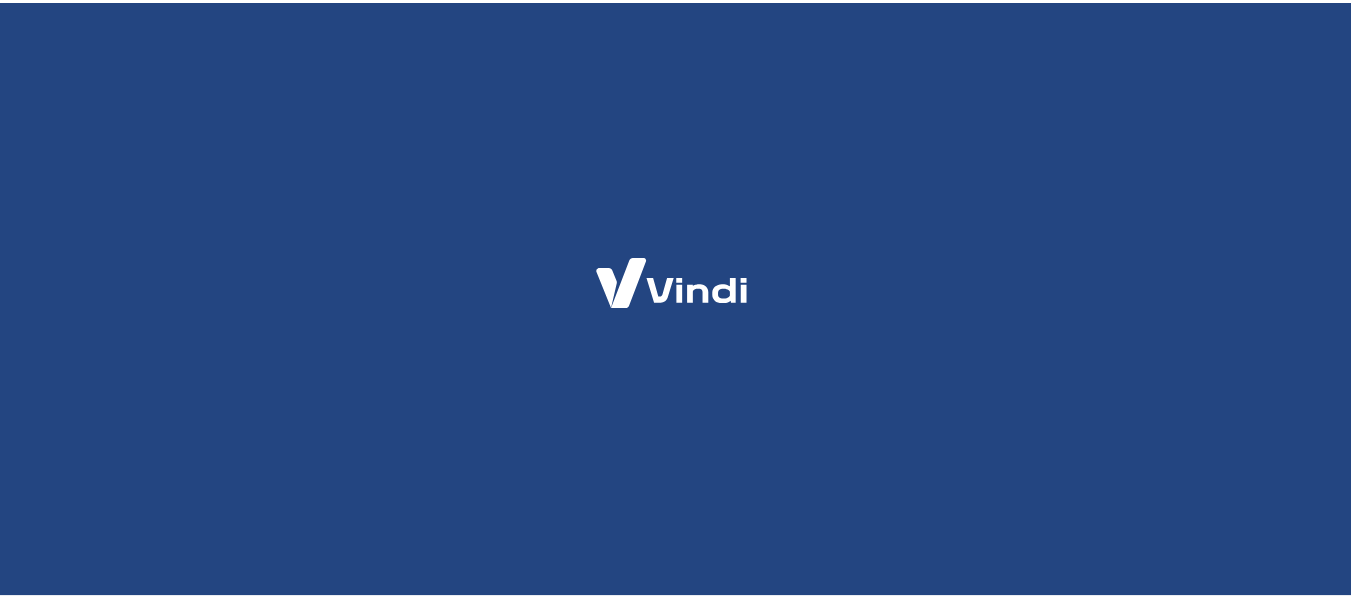 scroll, scrollTop: 0, scrollLeft: 0, axis: both 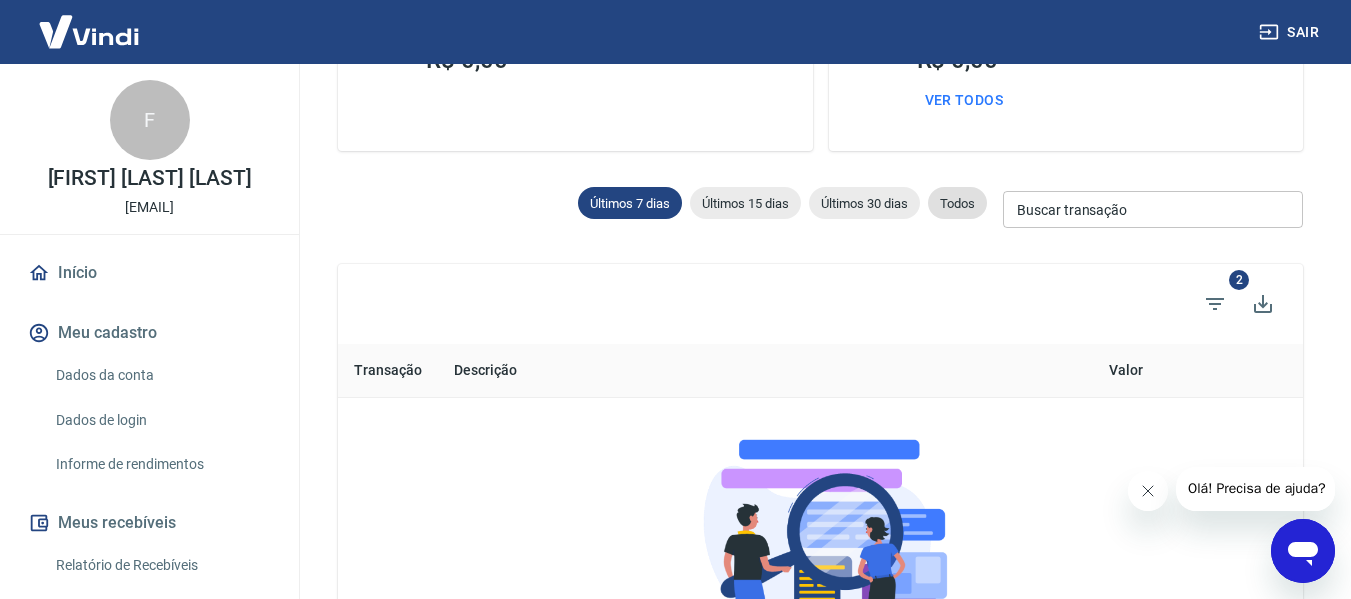 click on "Todos" at bounding box center [957, 203] 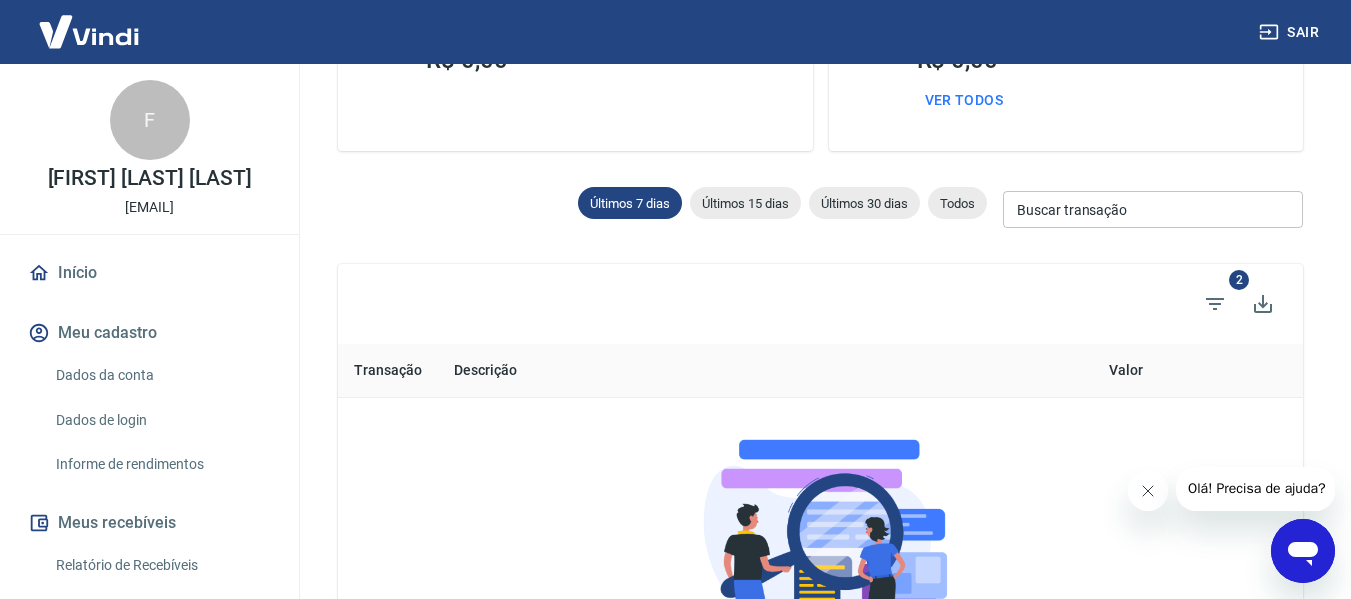 type 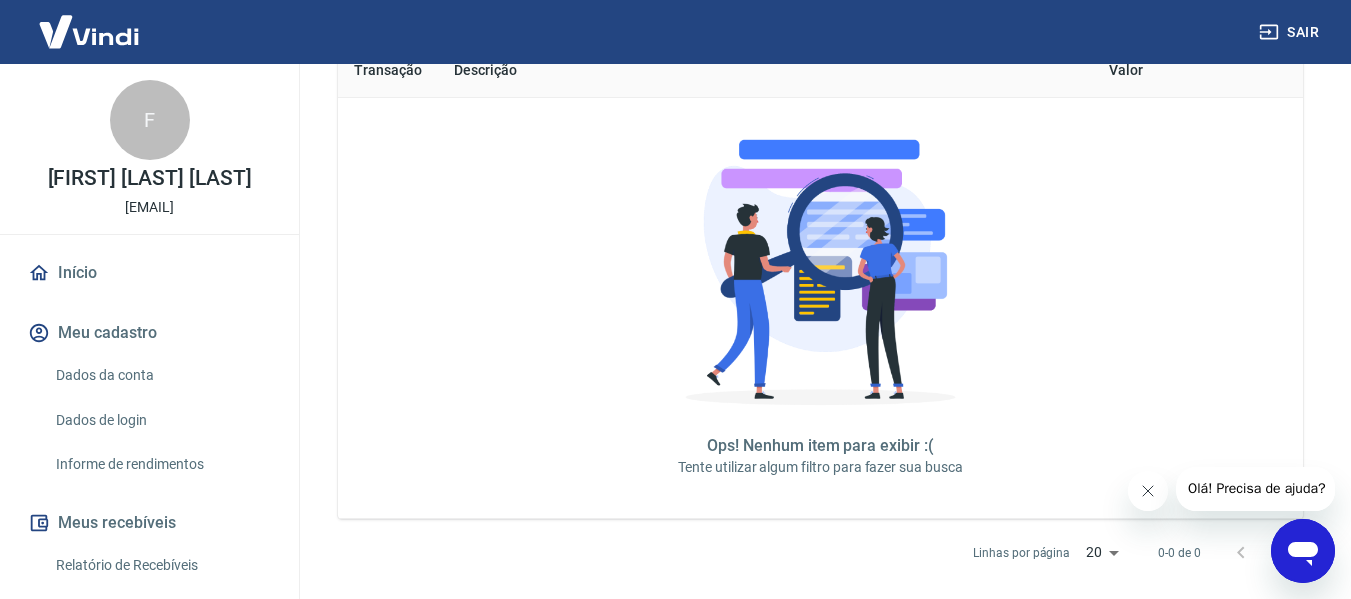 scroll, scrollTop: 590, scrollLeft: 0, axis: vertical 